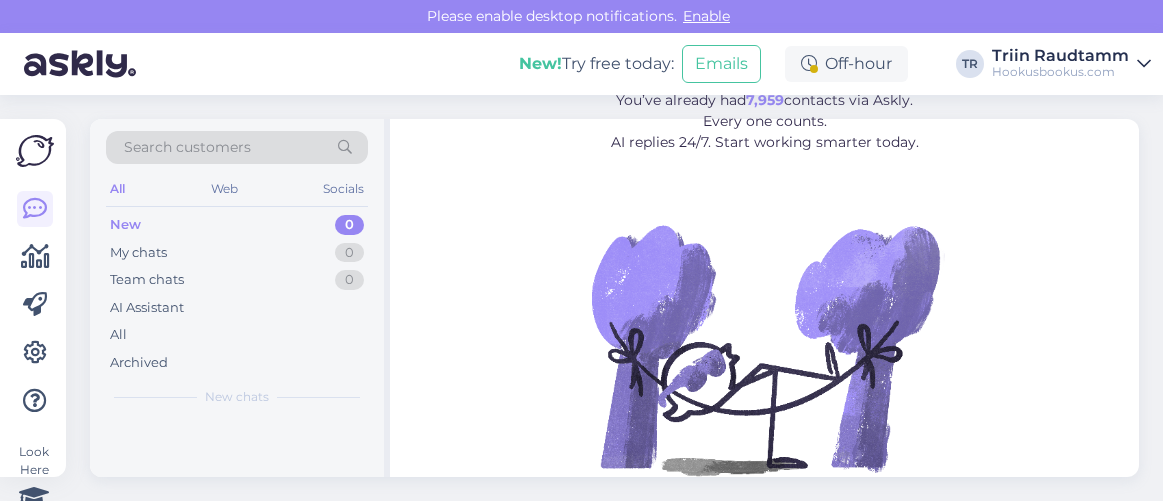 scroll, scrollTop: 0, scrollLeft: 0, axis: both 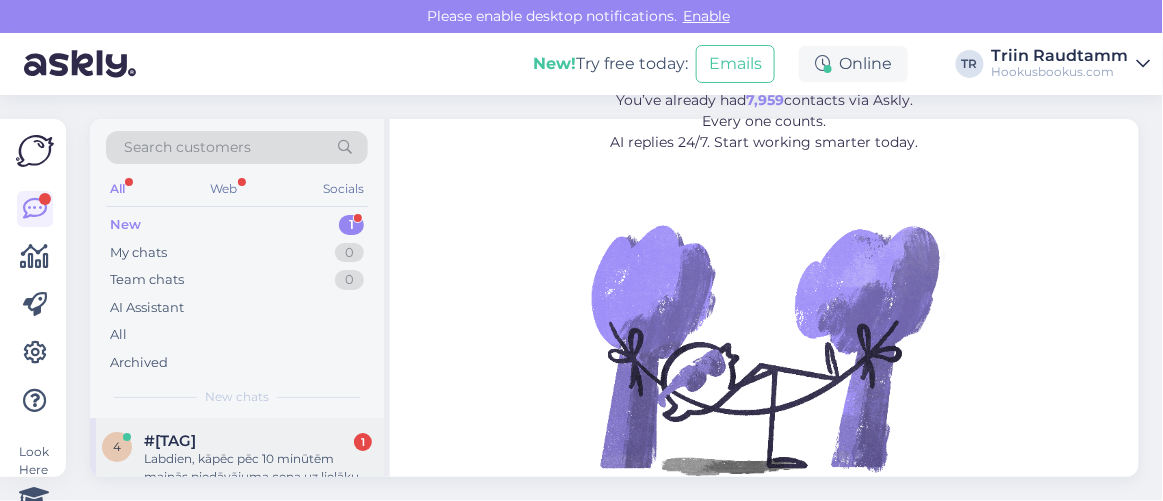 click on "#[TAG]" at bounding box center [170, 441] 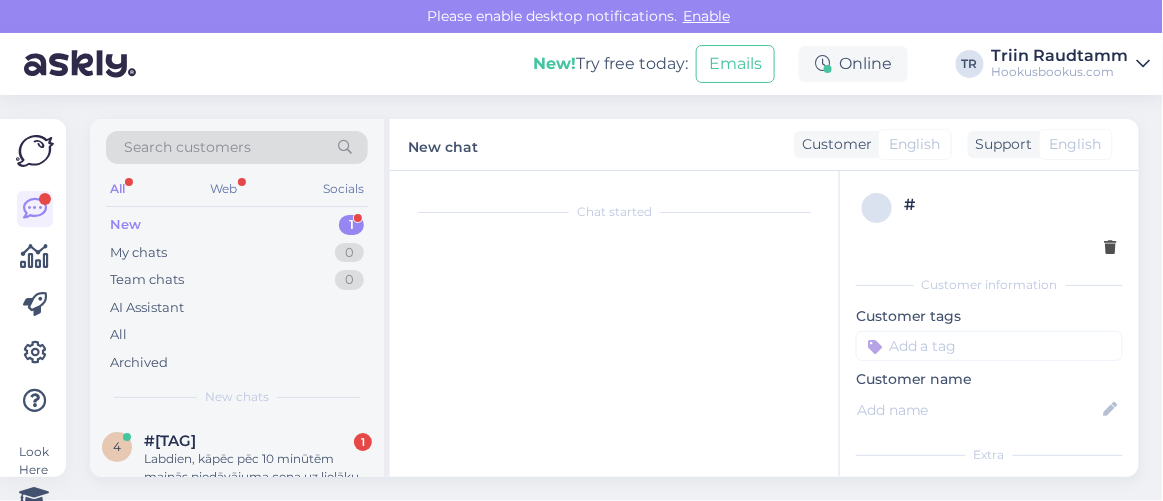 scroll, scrollTop: 80, scrollLeft: 0, axis: vertical 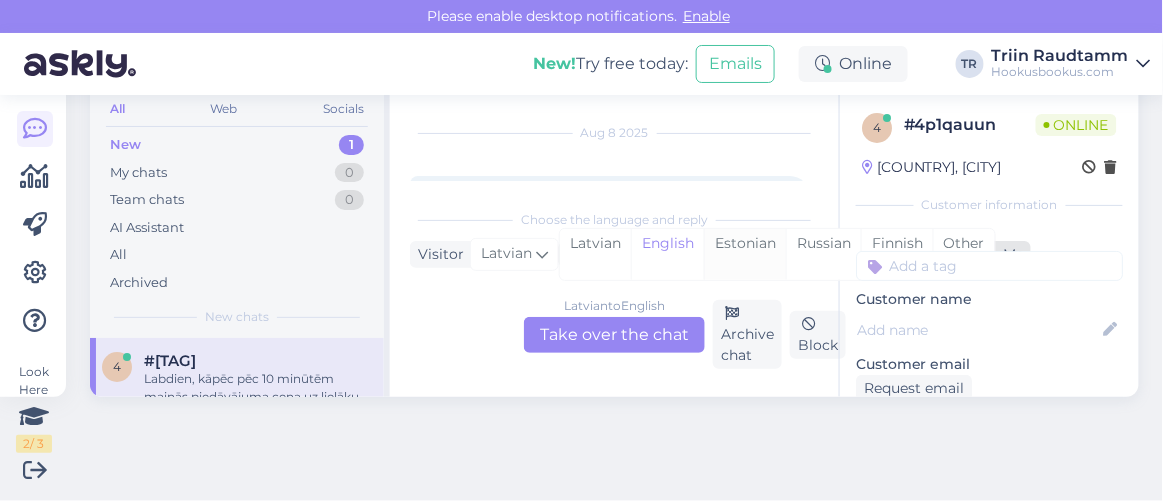 click on "Estonian" at bounding box center [745, 254] 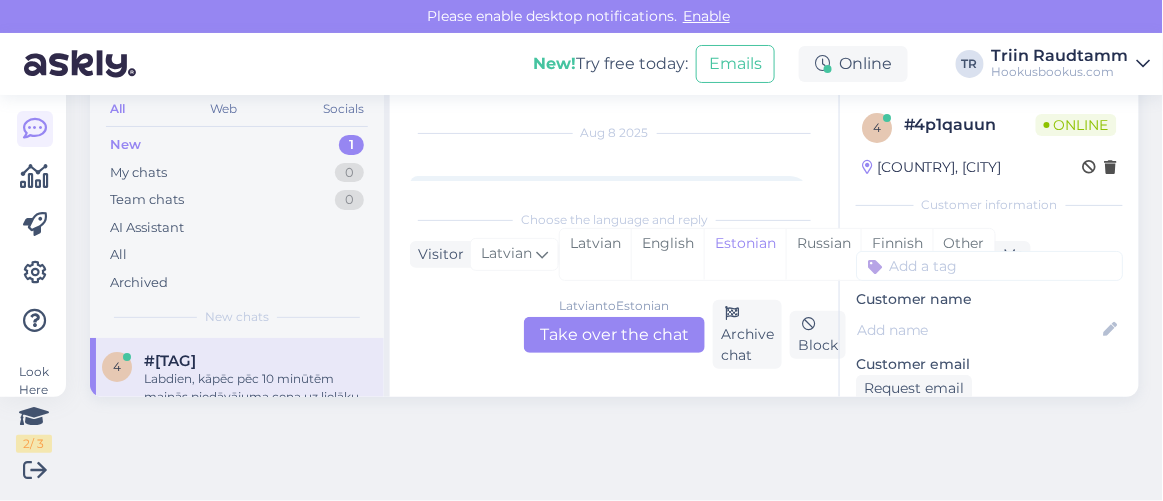 click on "Latvian  to  Estonian Take over the chat" at bounding box center (614, 335) 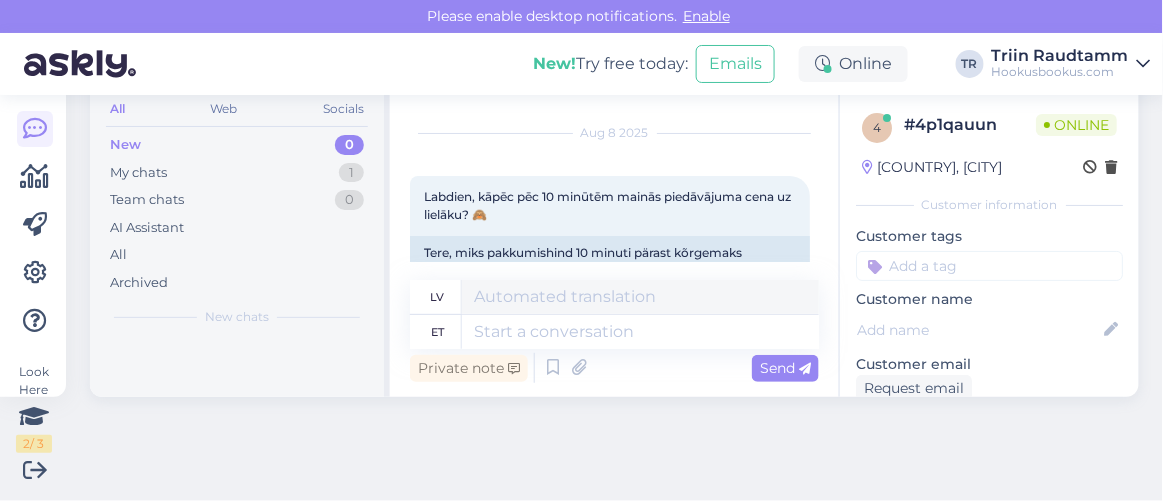 scroll, scrollTop: 79, scrollLeft: 0, axis: vertical 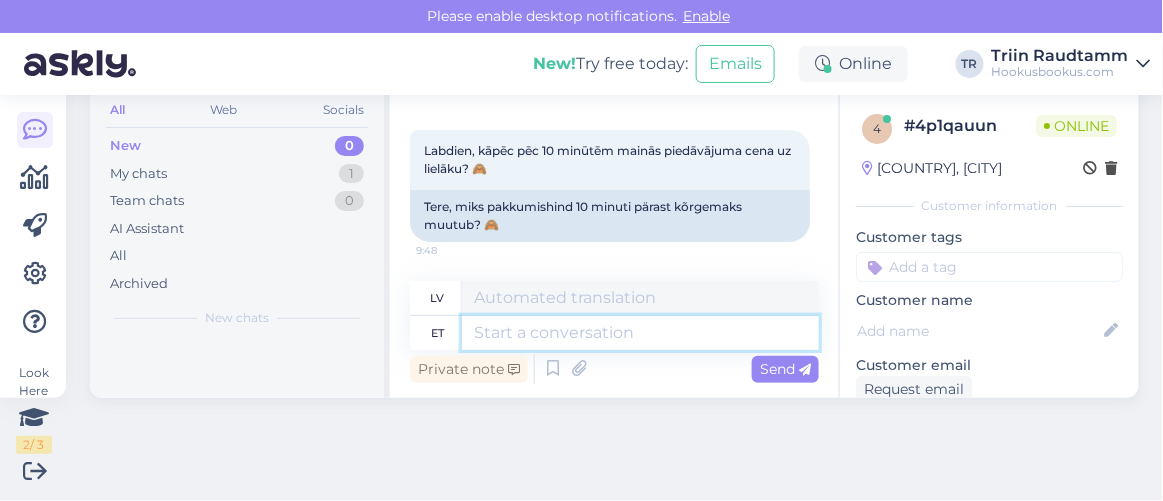 click at bounding box center (640, 333) 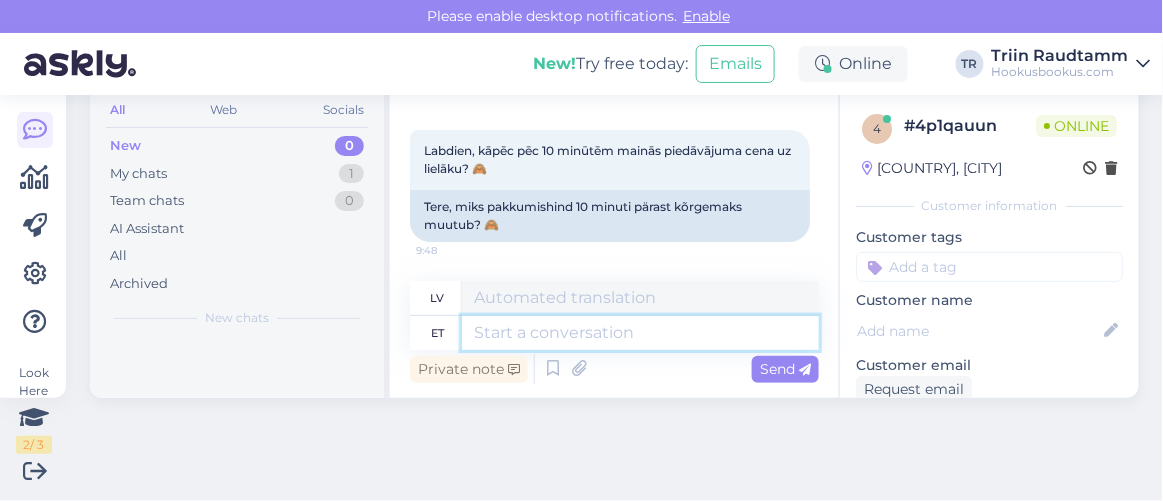 click at bounding box center [640, 333] 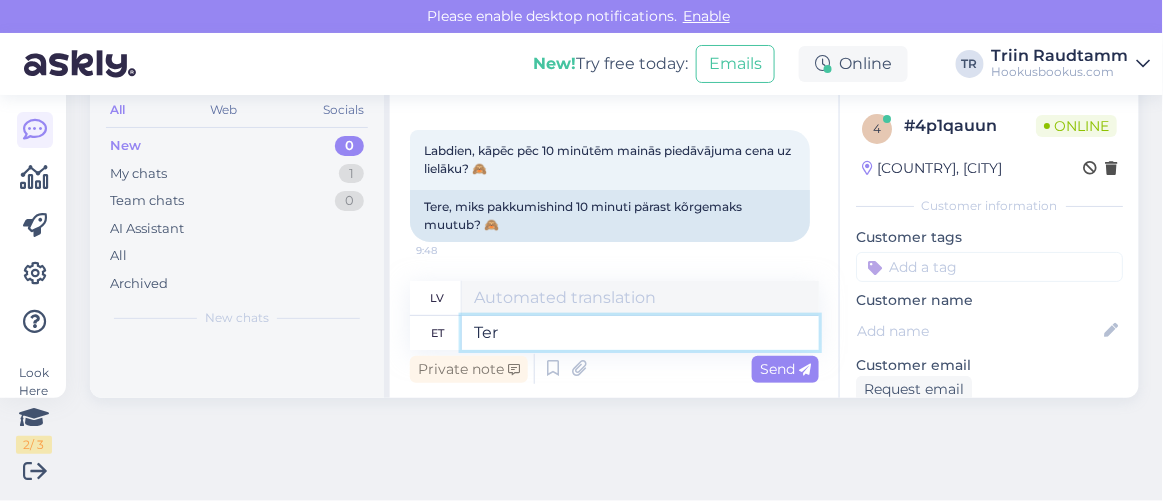 type on "Tere" 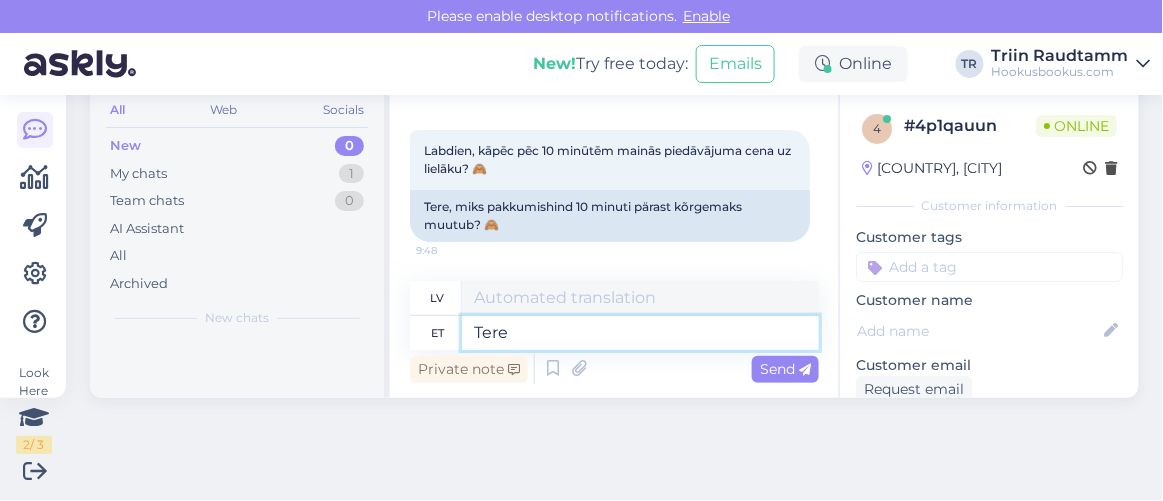 type on "Sveiki" 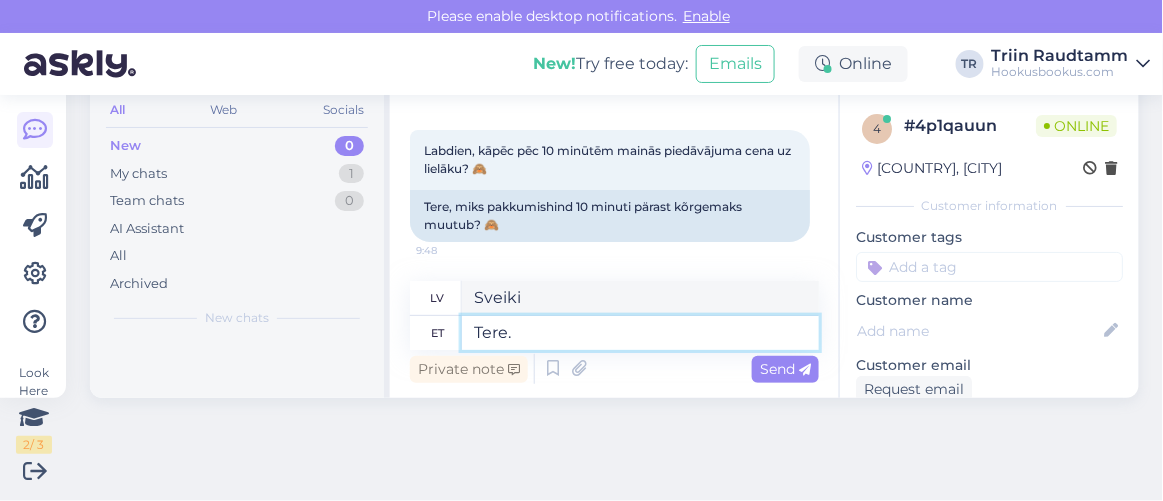 type on "Tere." 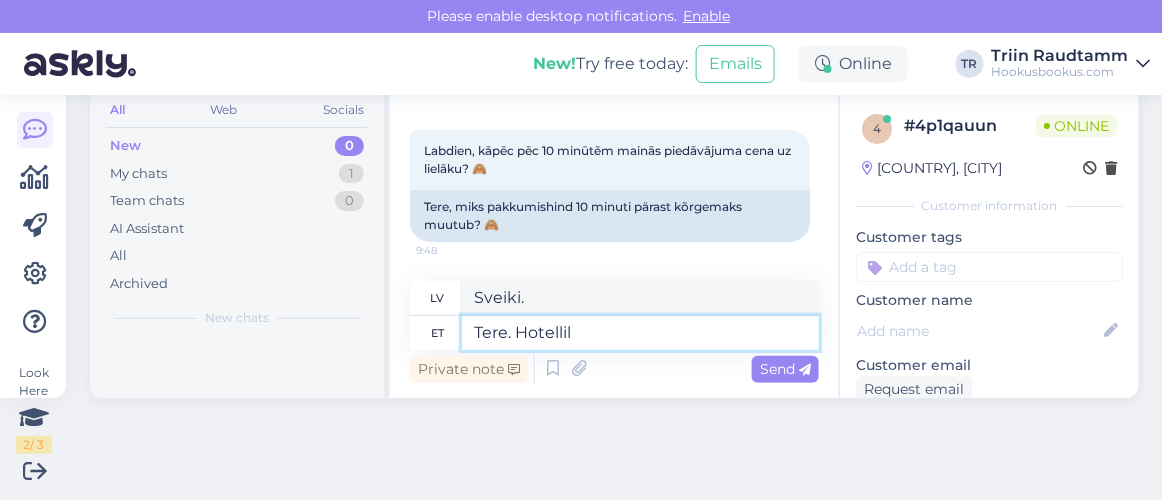 type on "Tere. Hotellil o" 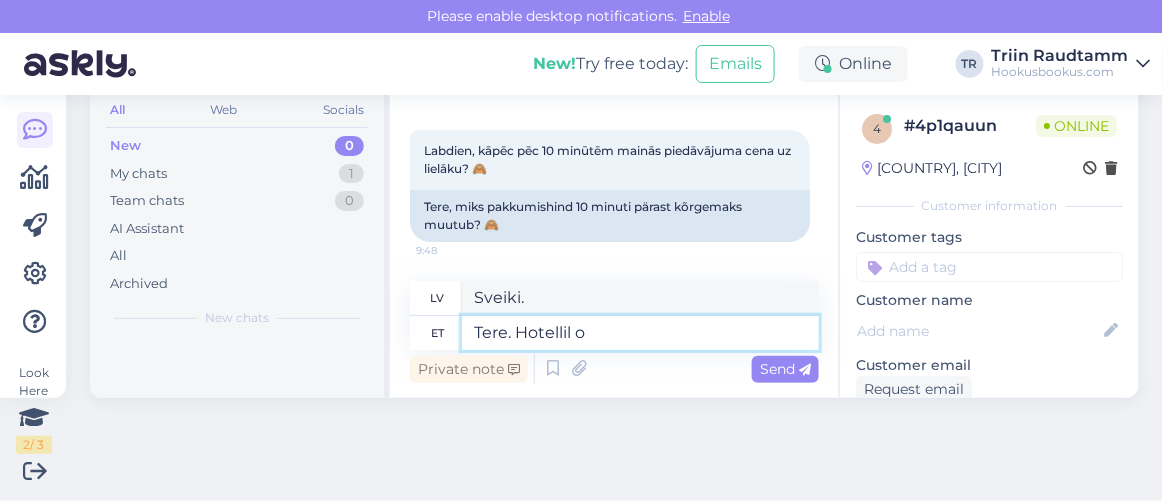 type on "Sveiki. Viesnīcā." 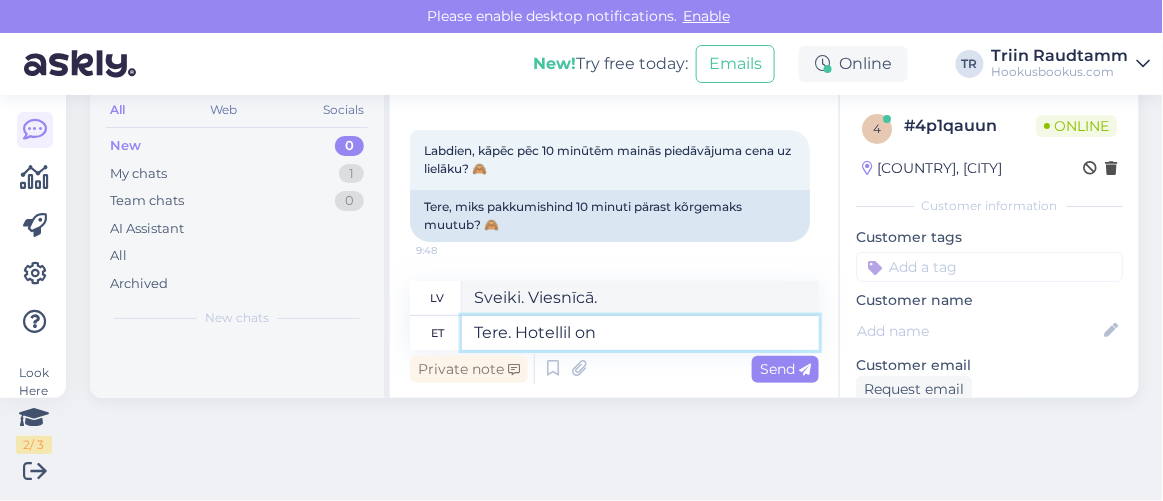 type on "Tere. Hotellil on" 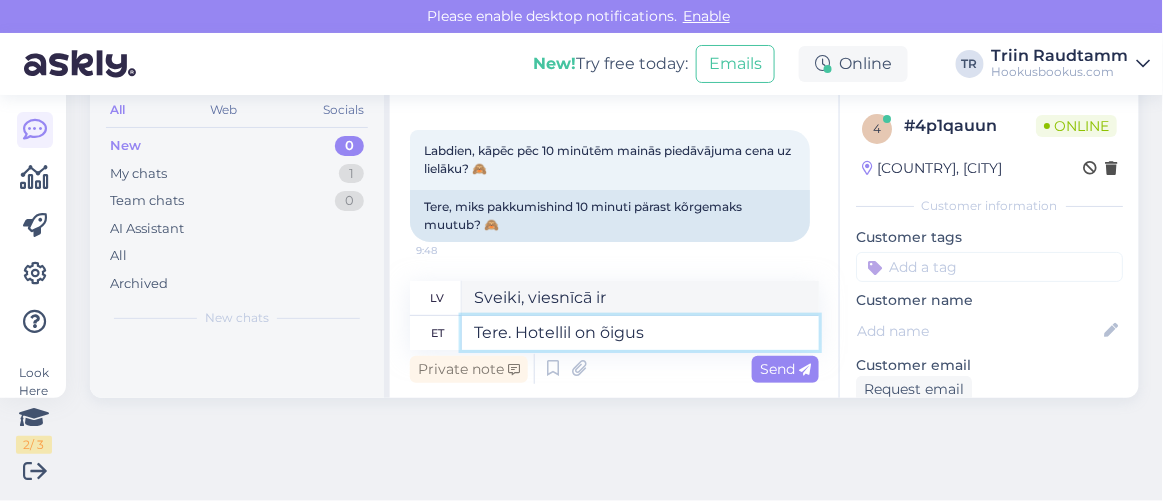 type on "Tere. Hotellil on õigus" 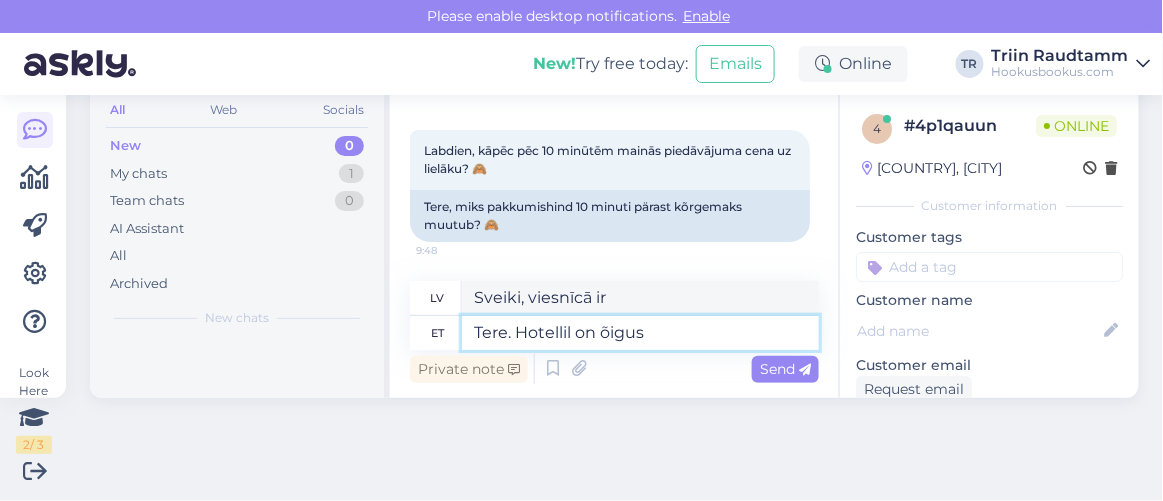 type on "Sveiki, viesnīcai ir taisnība." 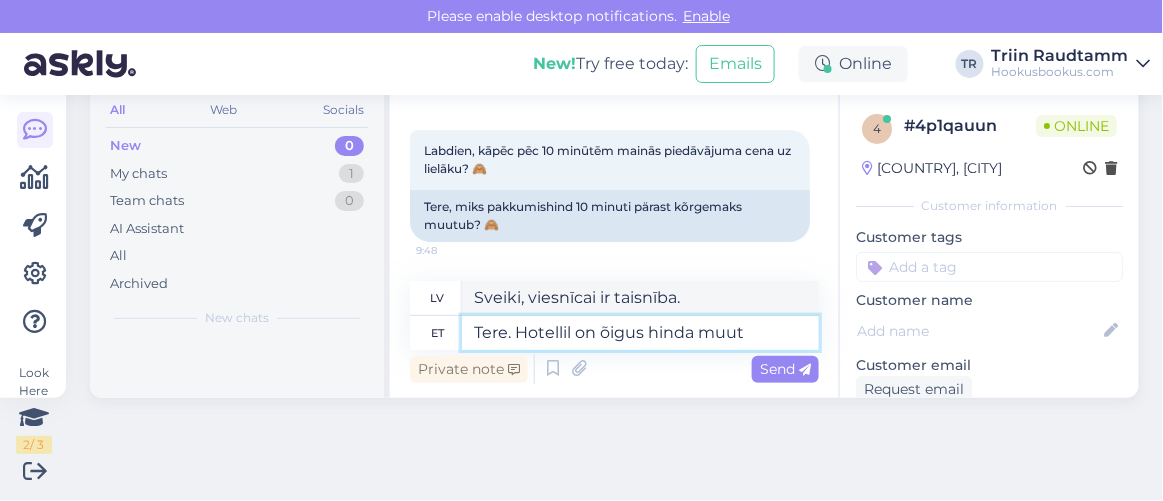 type on "Tere. Hotellil on õigus hinda muuta" 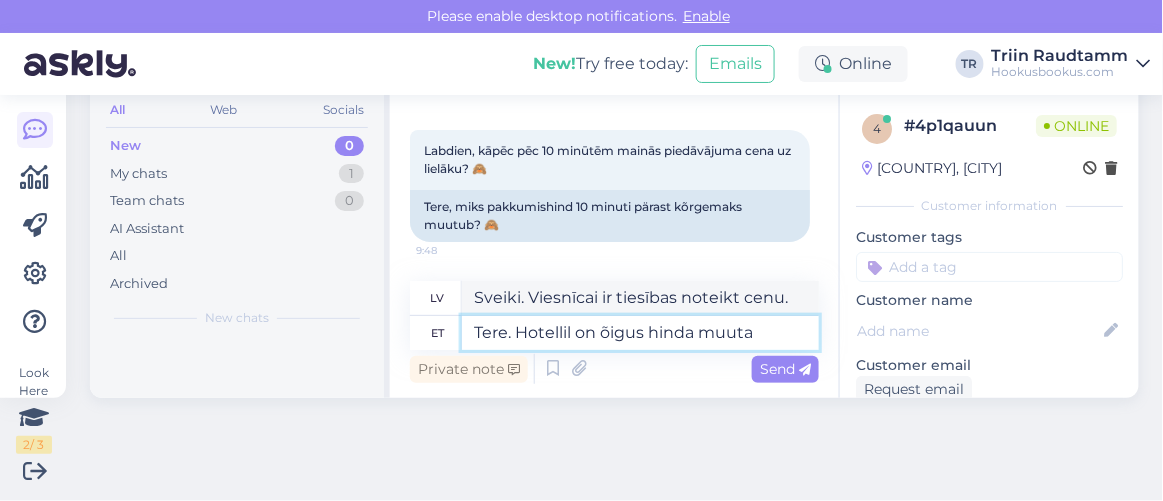 type on "Sveiki. Viesnīca patur tiesības mainīt cenu." 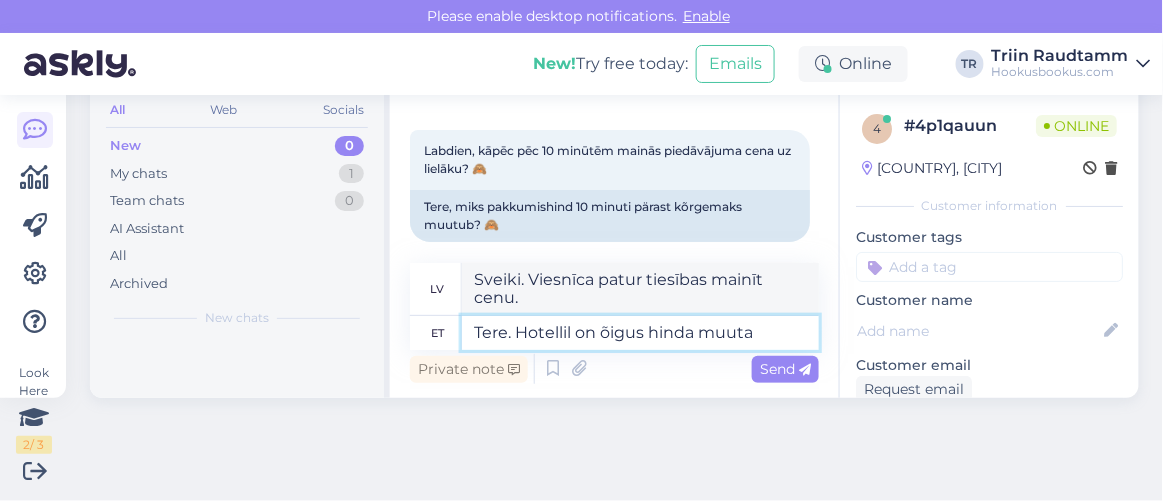 type on "Tere. Hotellil on õigus hinda muuta." 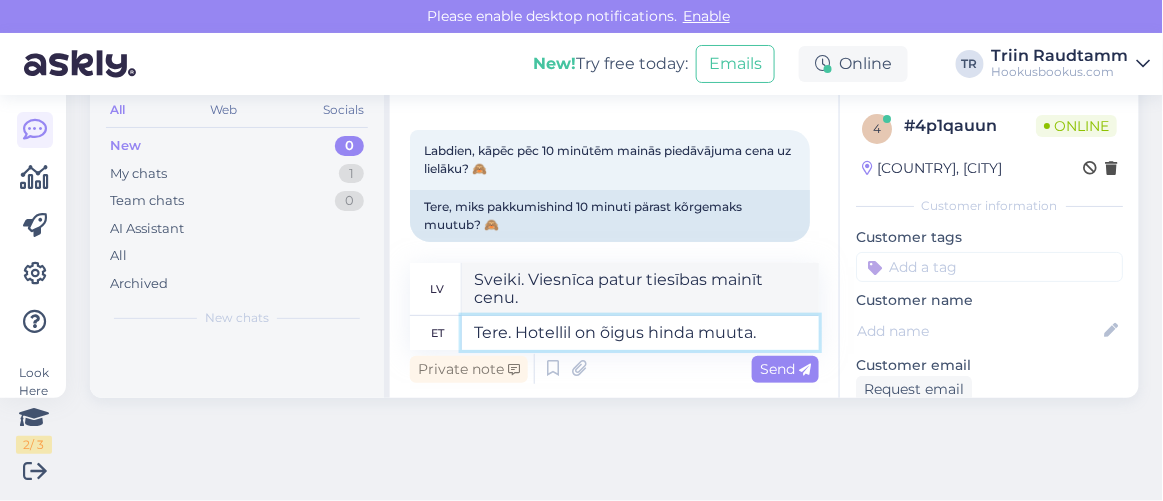 type on "Sveiki, viesnīca patur tiesības mainīt cenas." 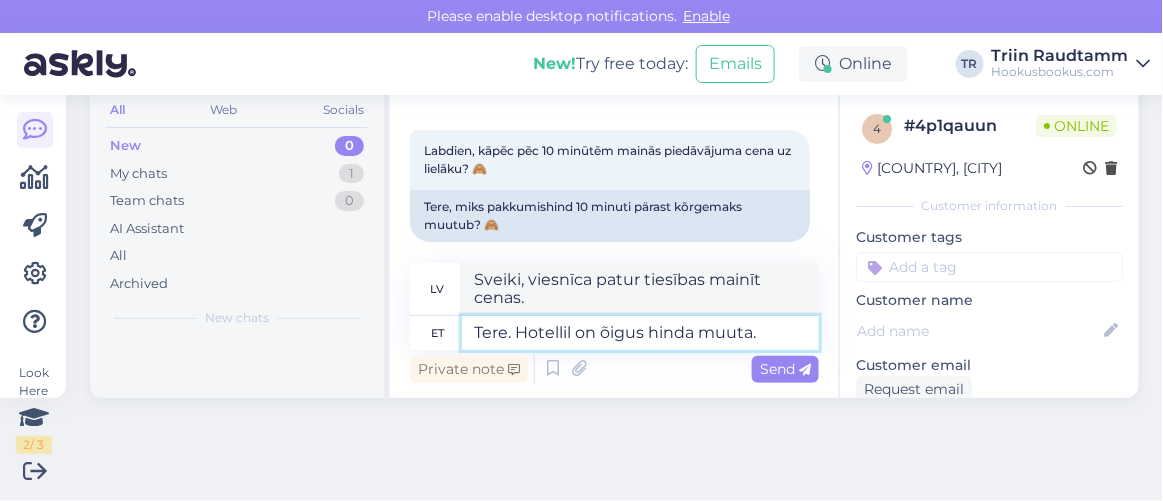 type 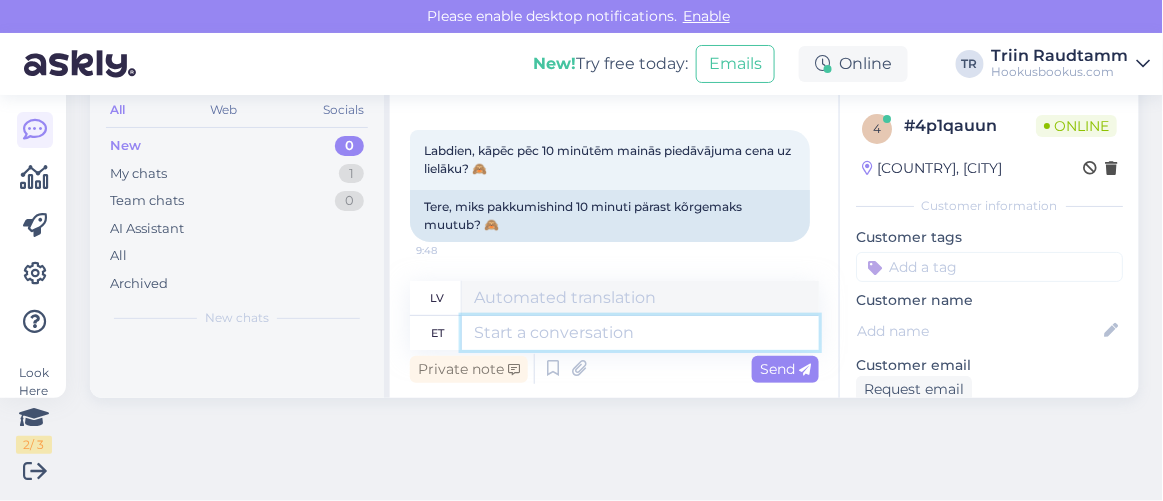 scroll, scrollTop: 208, scrollLeft: 0, axis: vertical 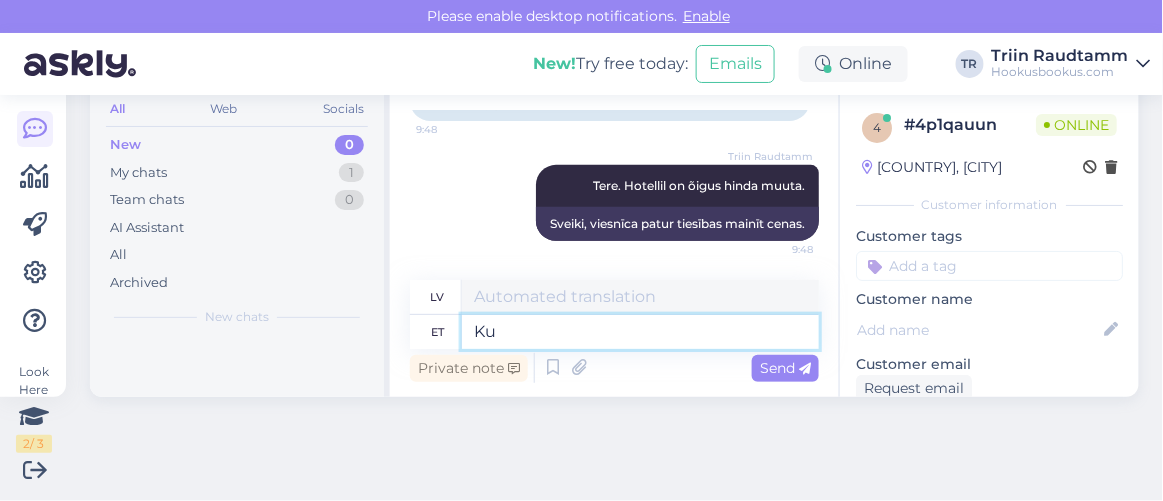 type on "Ku i" 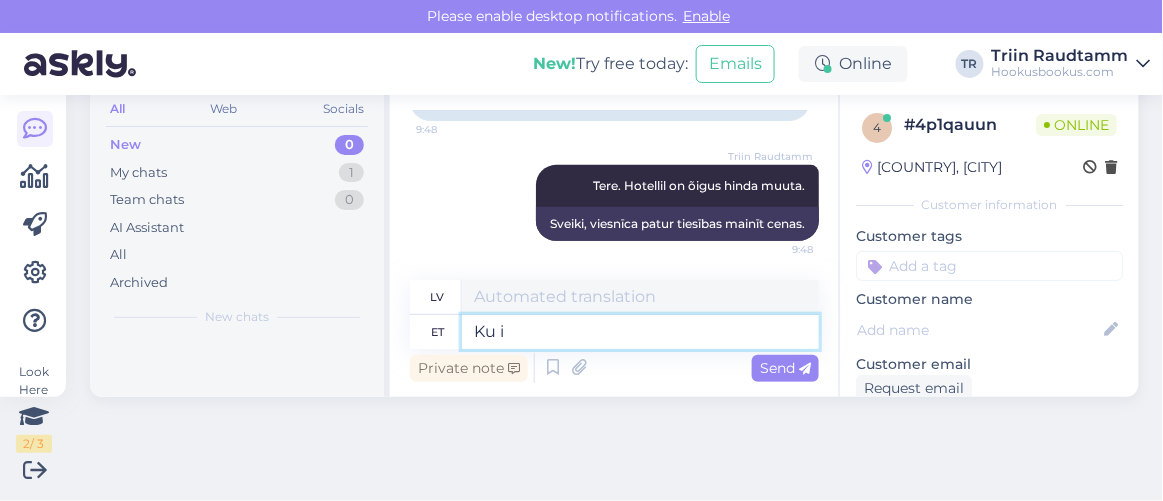 type on "Kur" 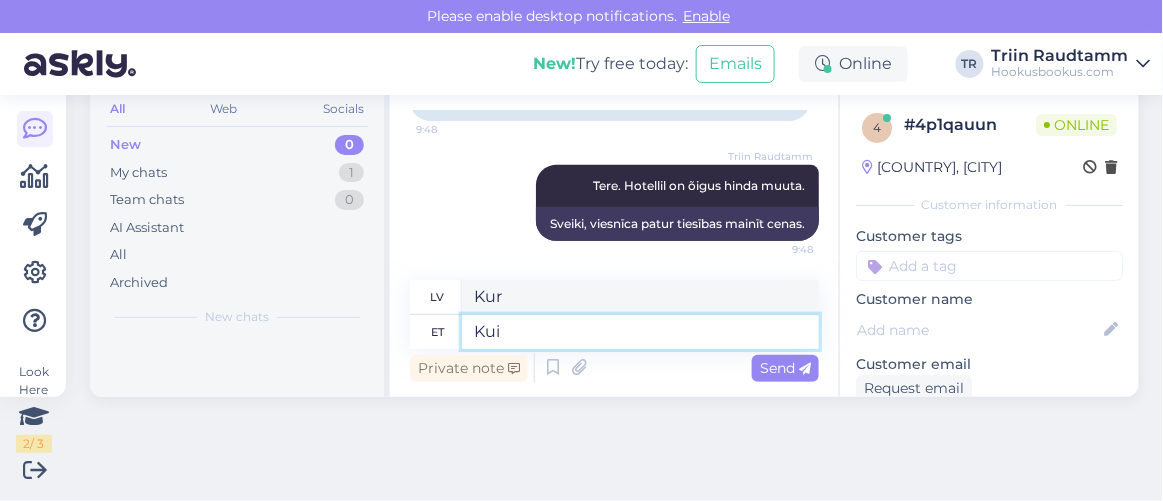 type on "Kui" 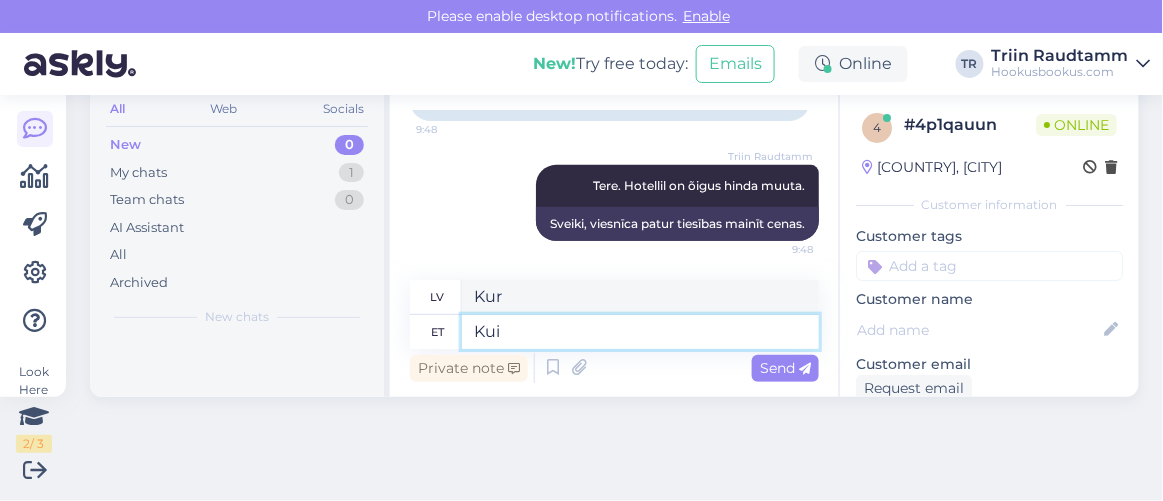 type on "Ja" 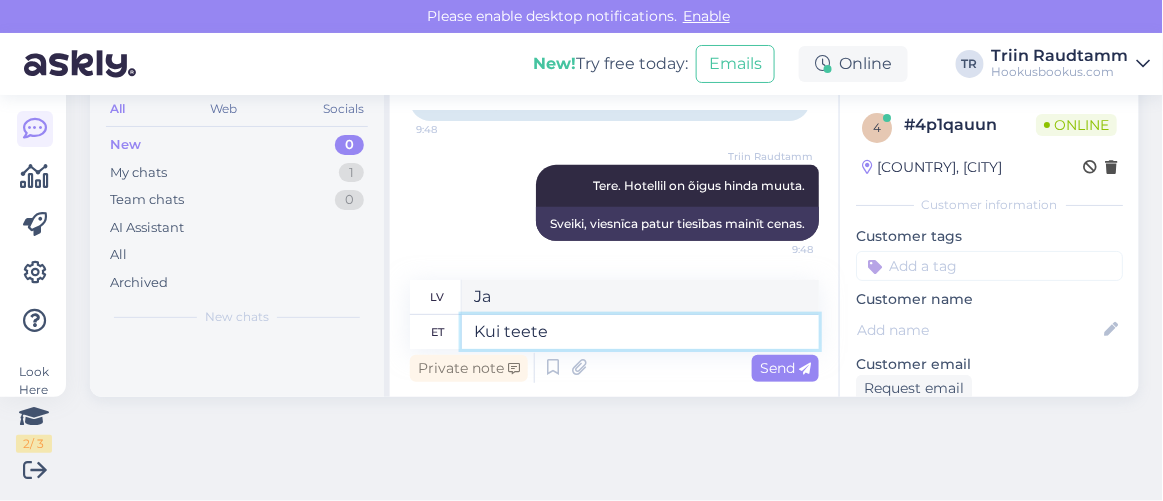 type on "Kui teete" 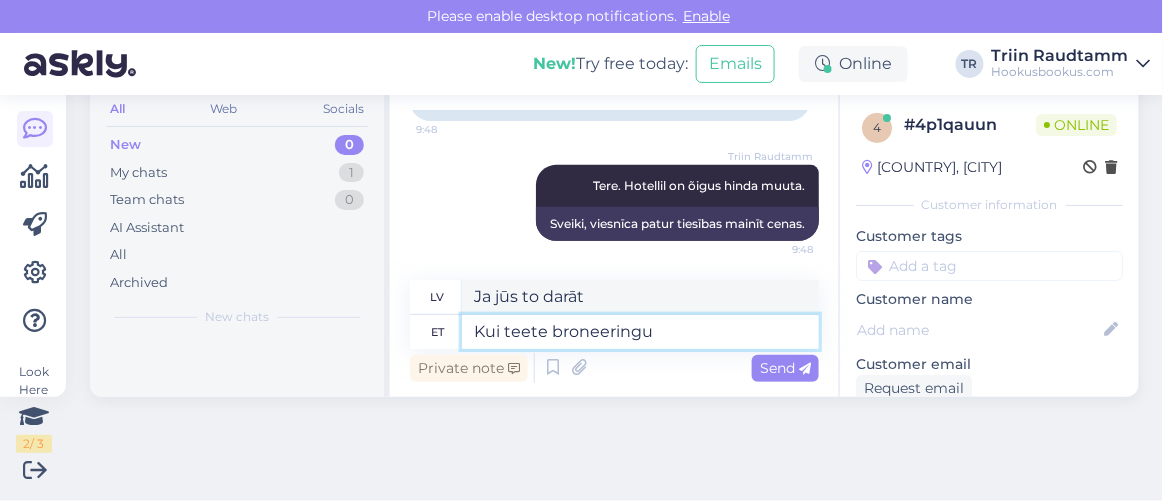 type on "Kui teete broneeringu" 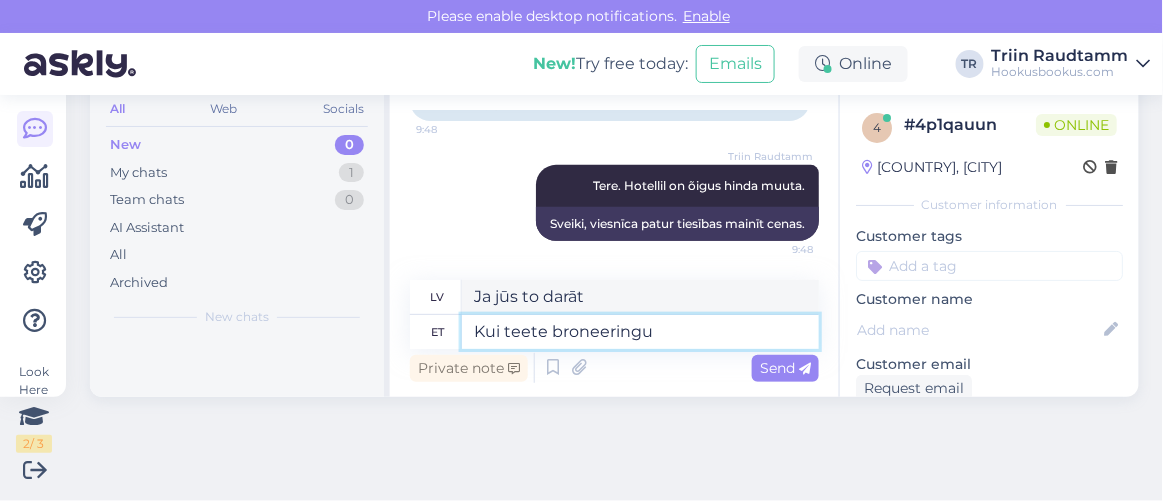 type on "Kad veicat rezervāciju" 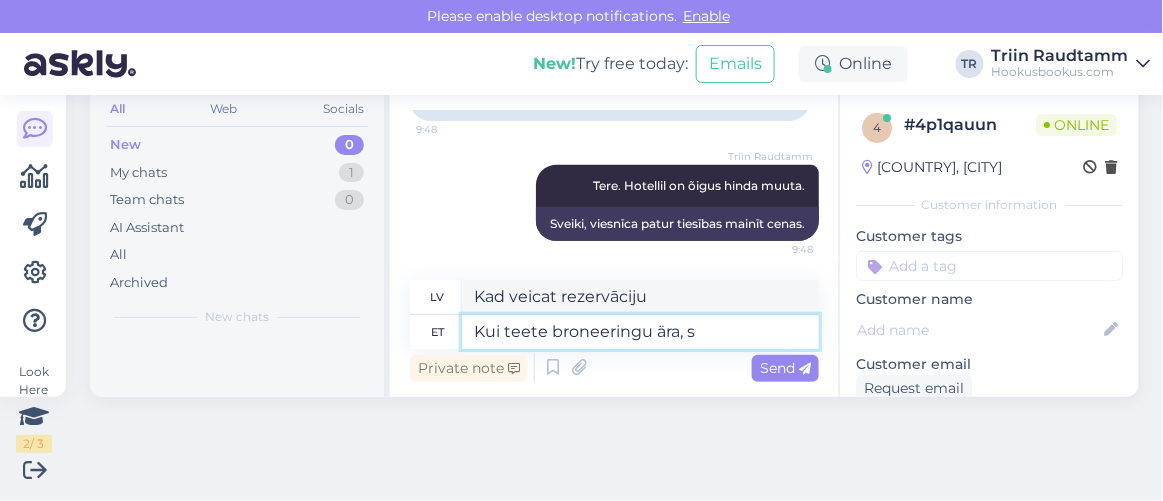 type on "Kui teete broneeringu ära, si" 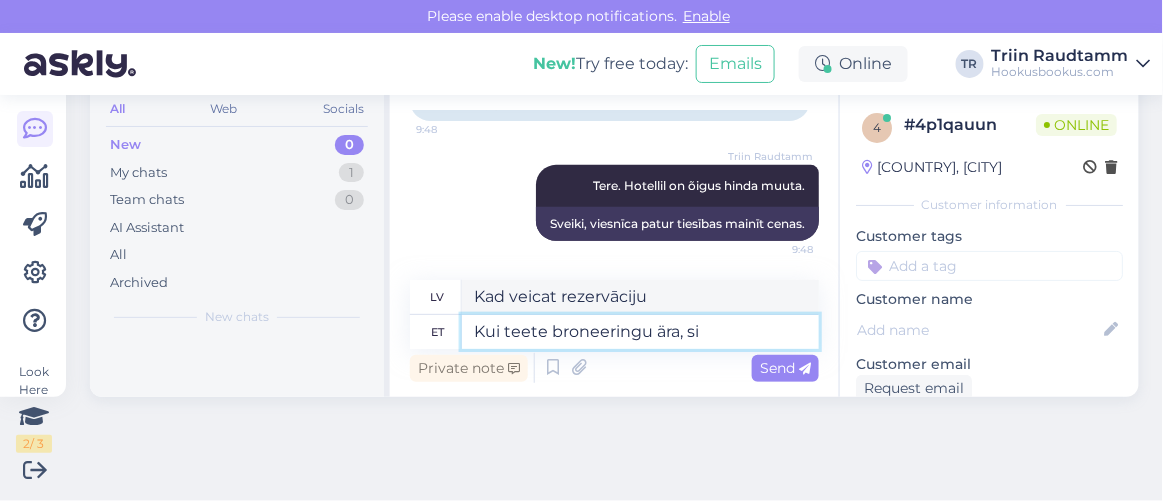 type on "Ja veicat rezervāciju," 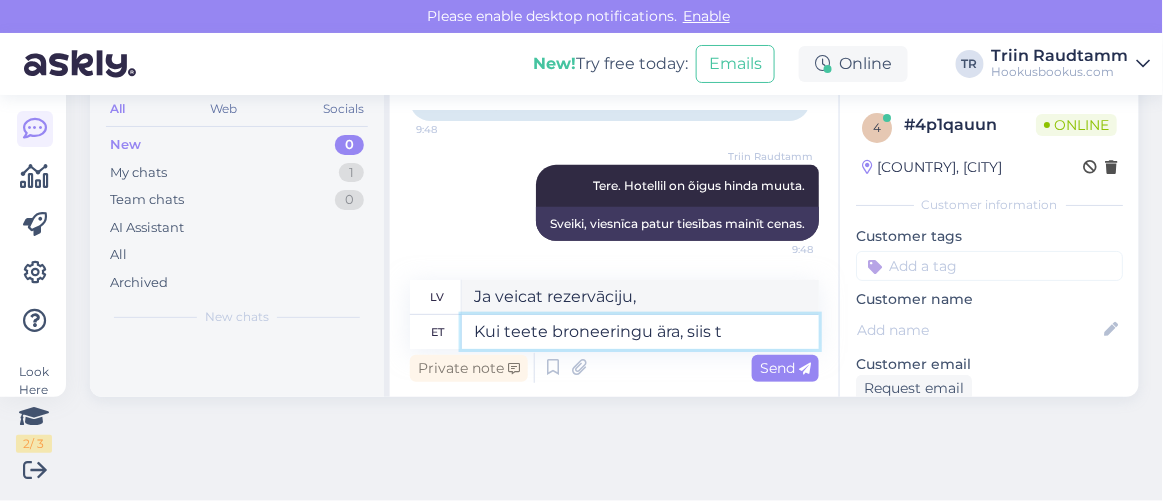 type on "Kui teete broneeringu ära, siis te" 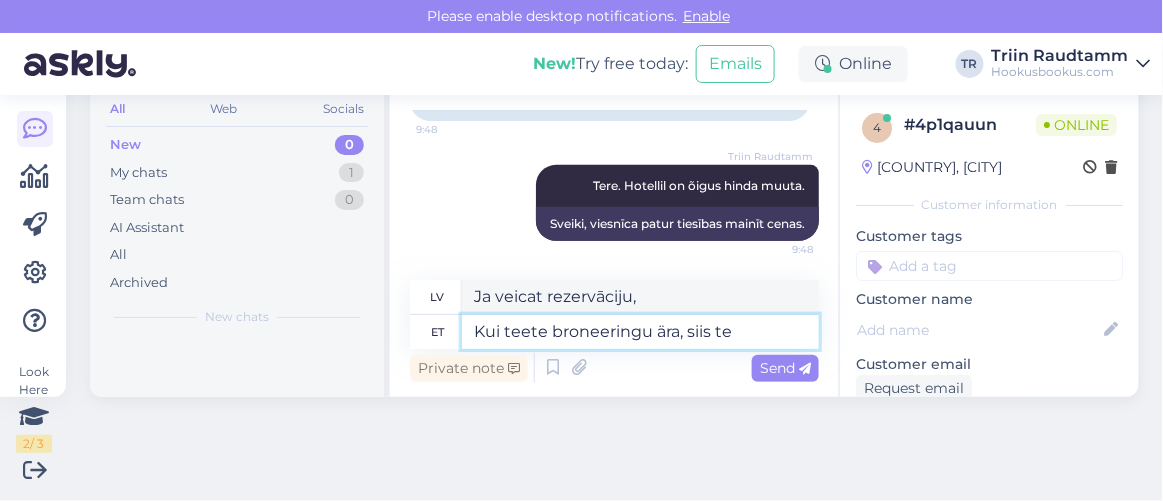 type on "Ja veicat rezervāciju, tad" 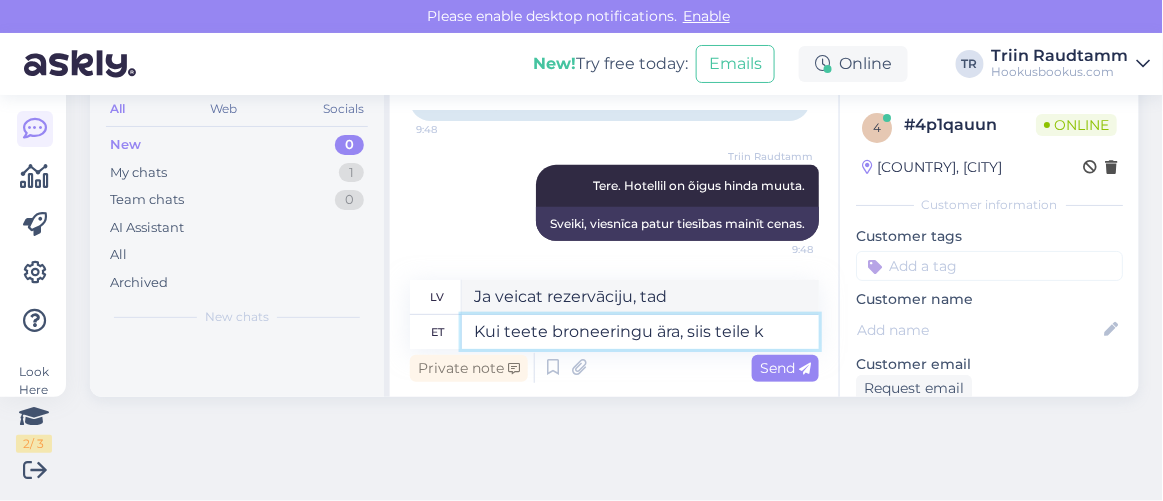 type on "Kui teete broneeringu ära, siis teile ke" 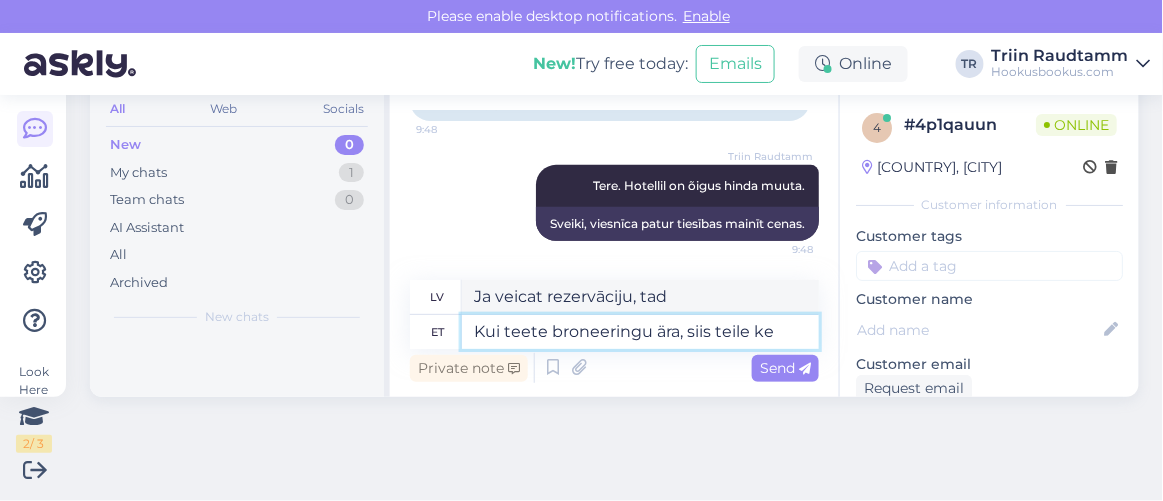 type on "Ja veiksiet rezervāciju, jūs" 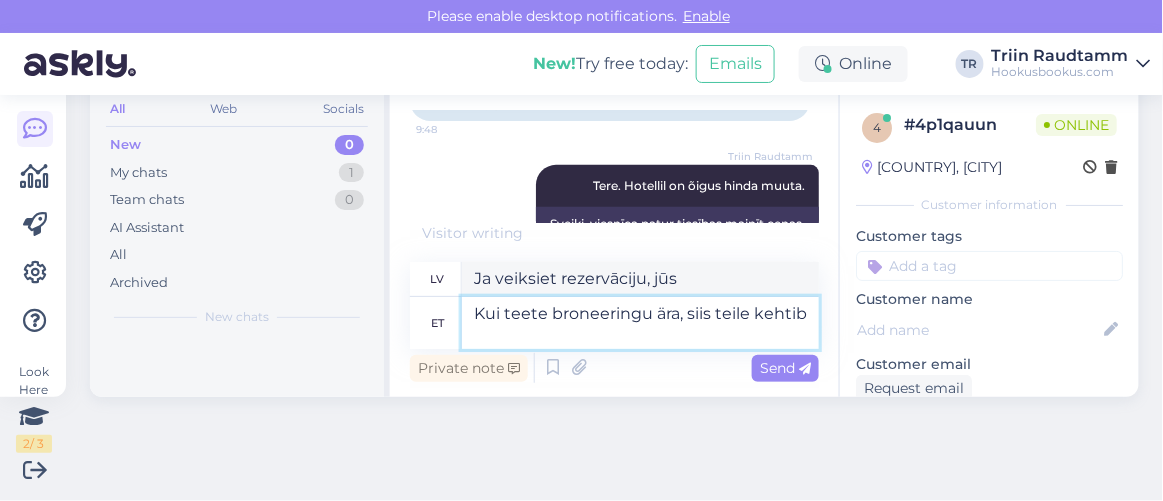 type on "Kui teete broneeringu ära, siis teile kehtib s" 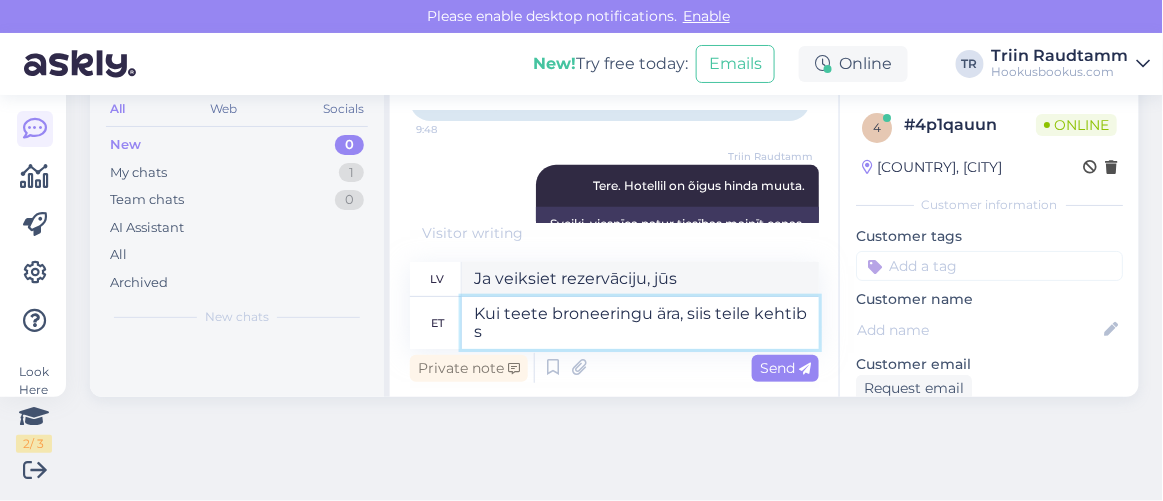 type on "Ja veicat rezervāciju, jums būs tiesības uz" 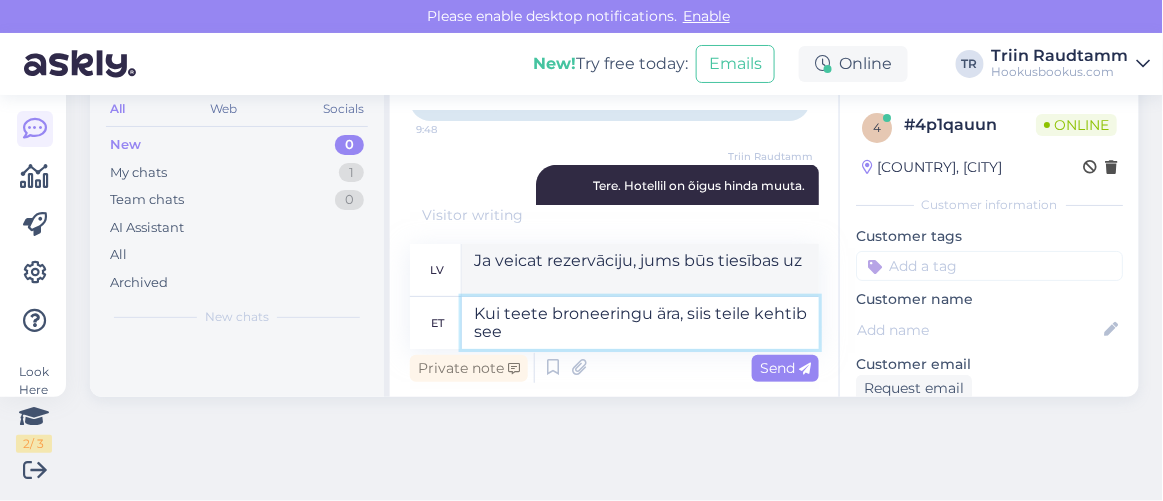 type on "Kui teete broneeringu ära, siis teile kehtib see h" 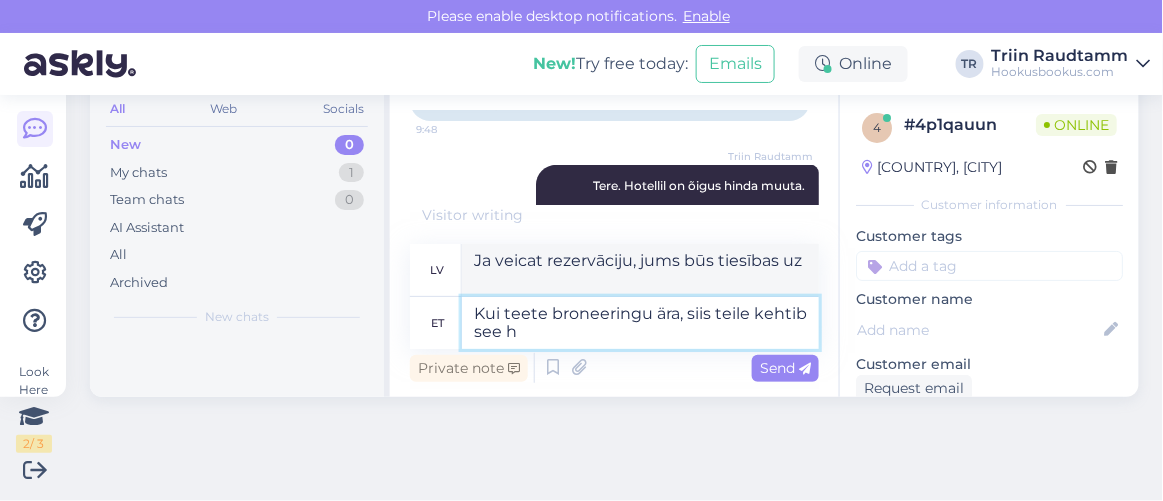 type on "Ja veicat rezervāciju, tas attiecas uz jums." 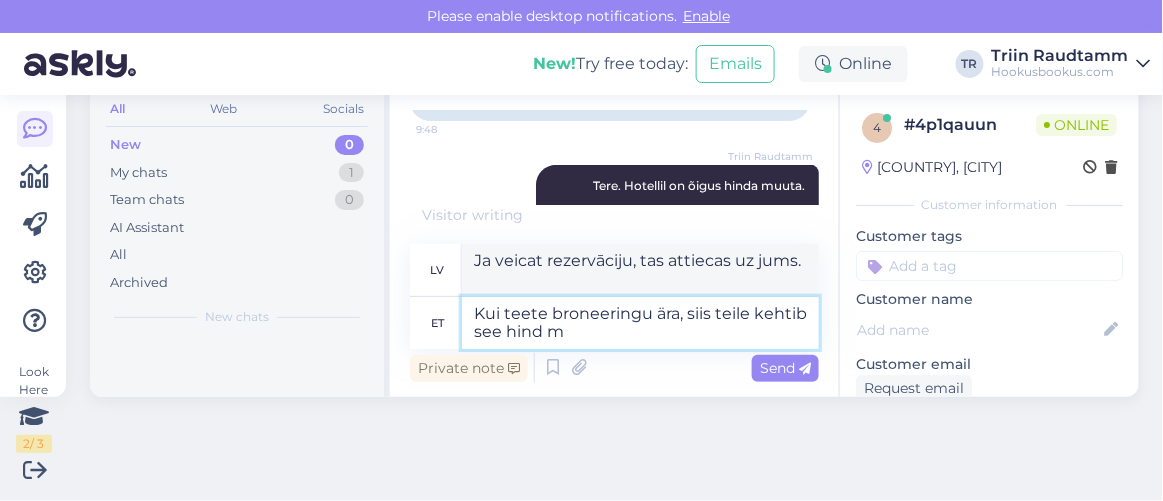 type on "Kui teete broneeringu ära, siis teile kehtib see hind mi" 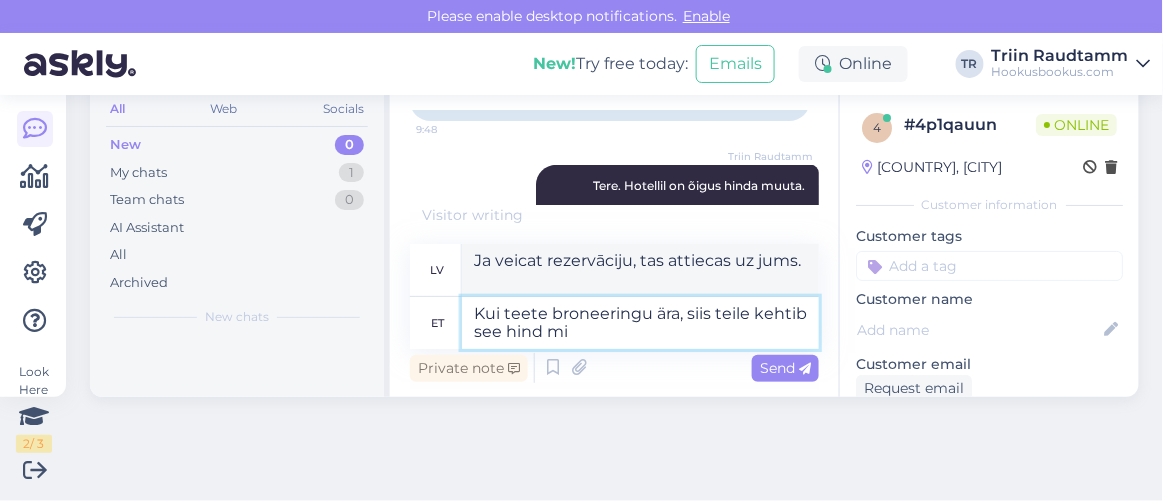 type on "Ja veicat rezervāciju, šī cena attiecas uz jums." 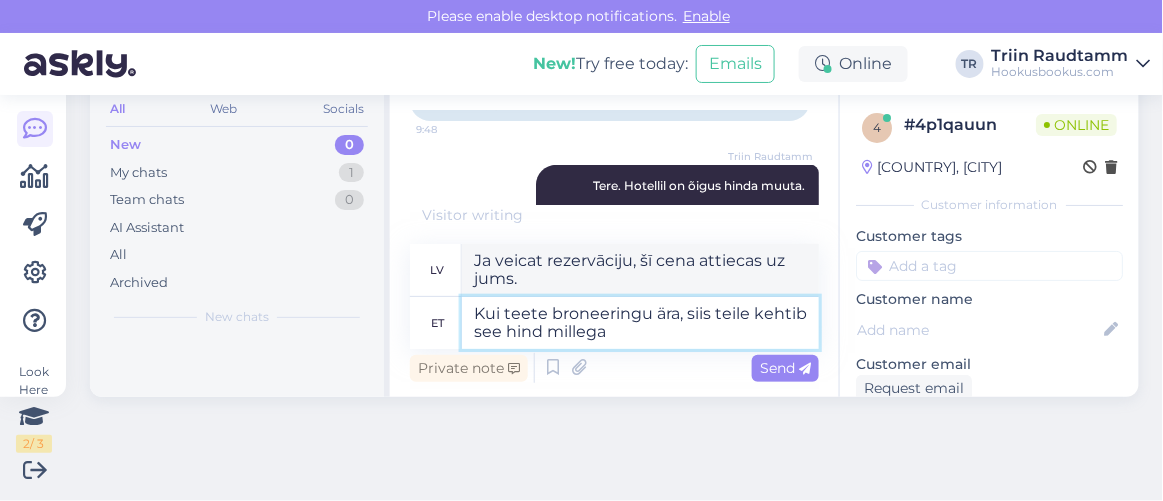 type on "Kui teete broneeringu ära, siis teile kehtib see hind millega r" 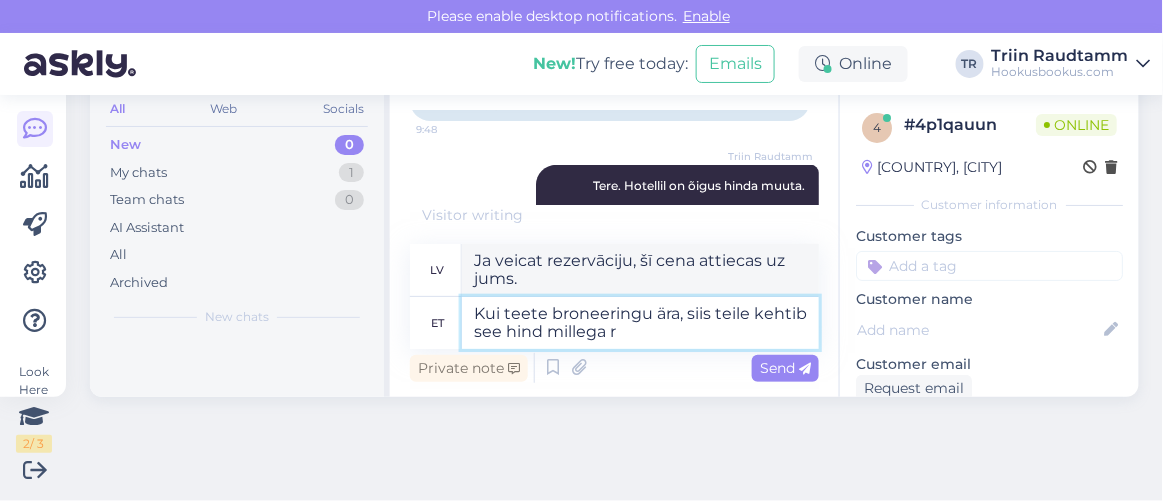 type on "Veicot rezervāciju, jums tiks piemērota tāda pati cena, kādu samaksājāt." 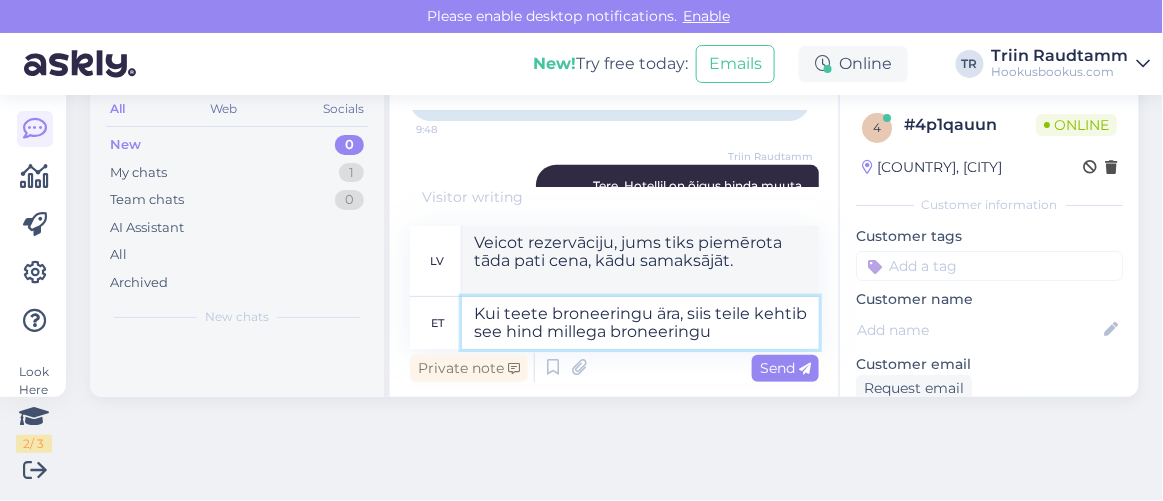 type on "Kui teete broneeringu ära, siis teile kehtib see hind millega broneeringu" 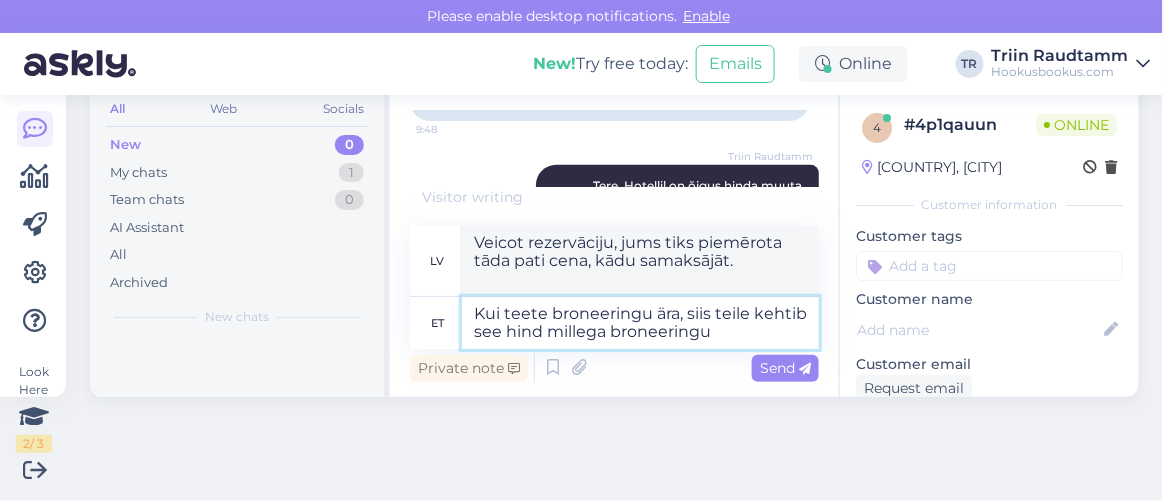 type on "Veicot rezervāciju, uz jums attieksies cena, ko samaksājāt par rezervāciju." 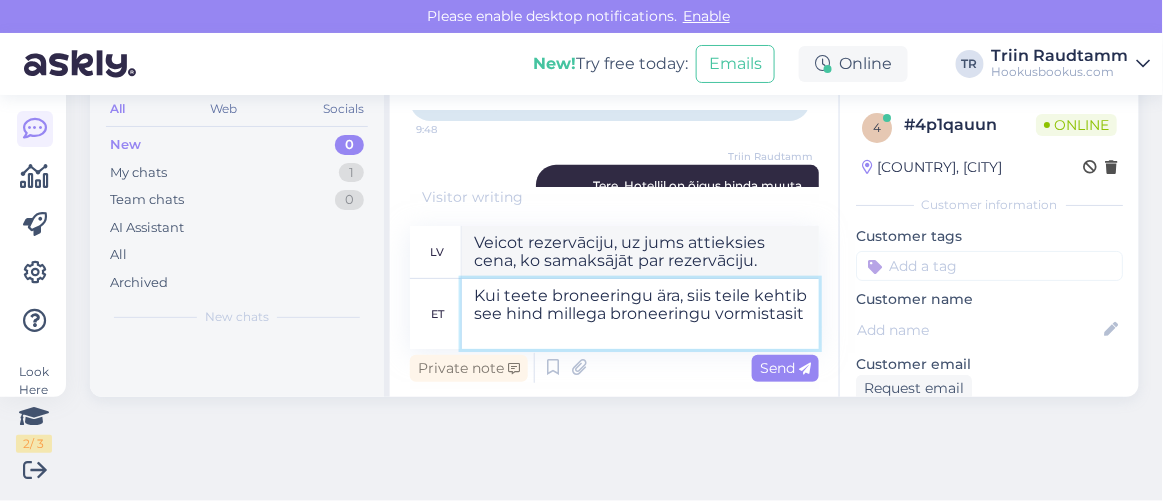 type on "Kui teete broneeringu ära, siis teile kehtib see hind millega broneeringu vormistasite" 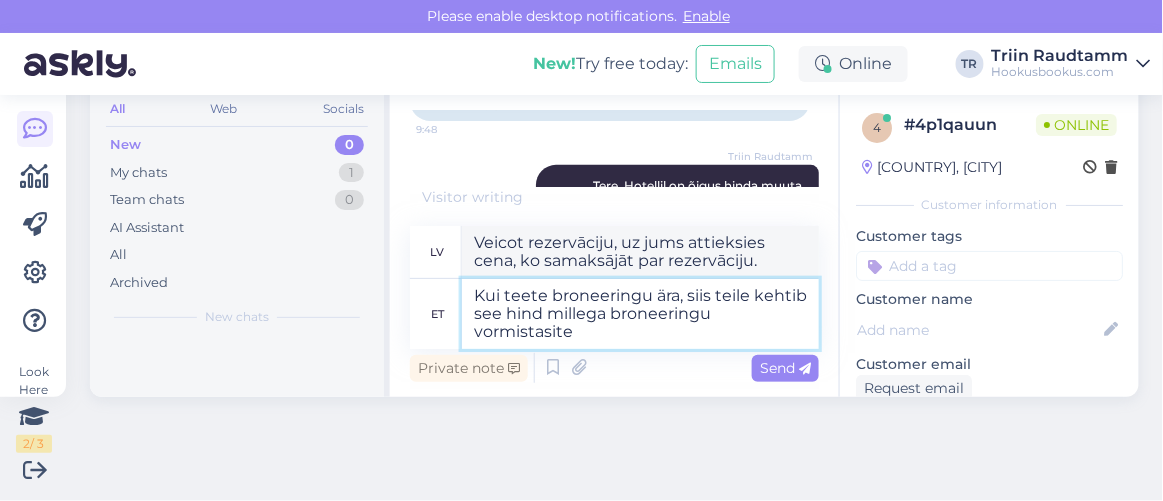 type on "Veicot rezervāciju, jums tiks piemērota cena, ko izmantojāt rezervācijas veikšanai." 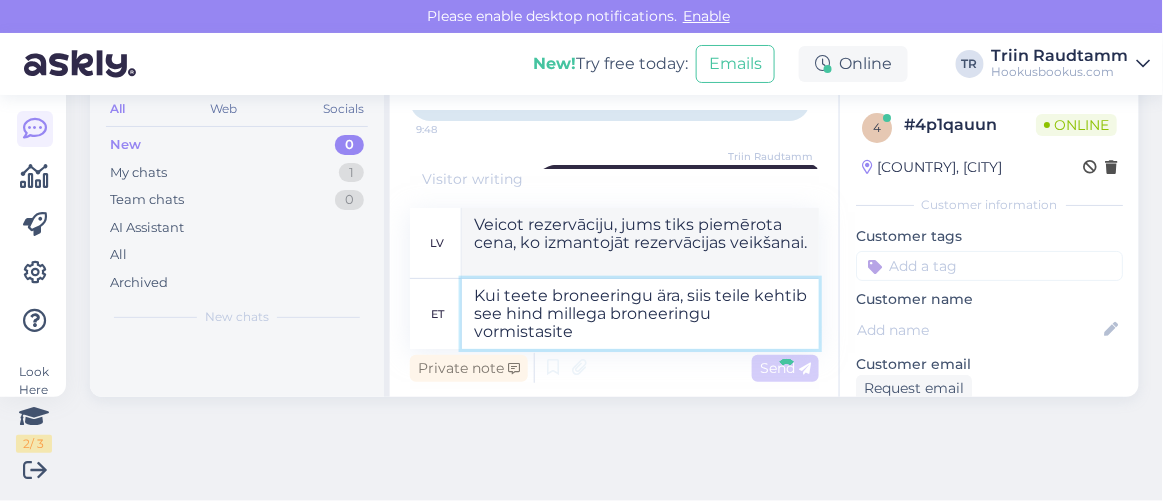 type 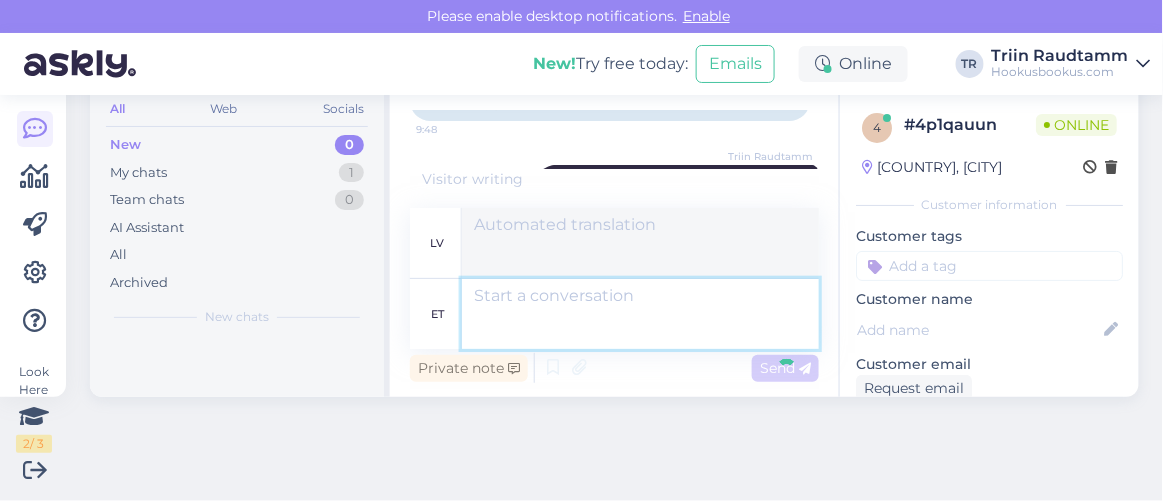 scroll, scrollTop: 364, scrollLeft: 0, axis: vertical 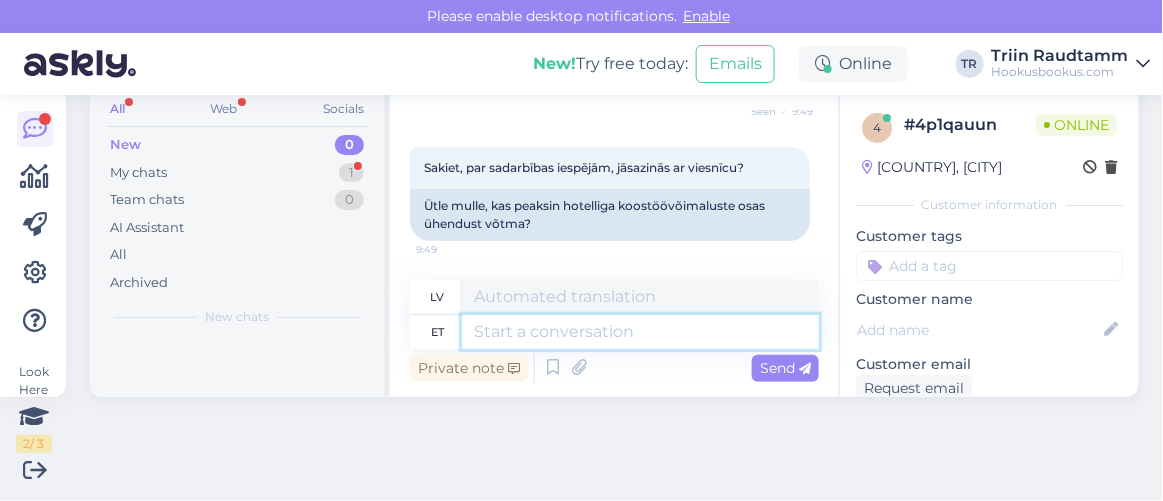 click at bounding box center [640, 332] 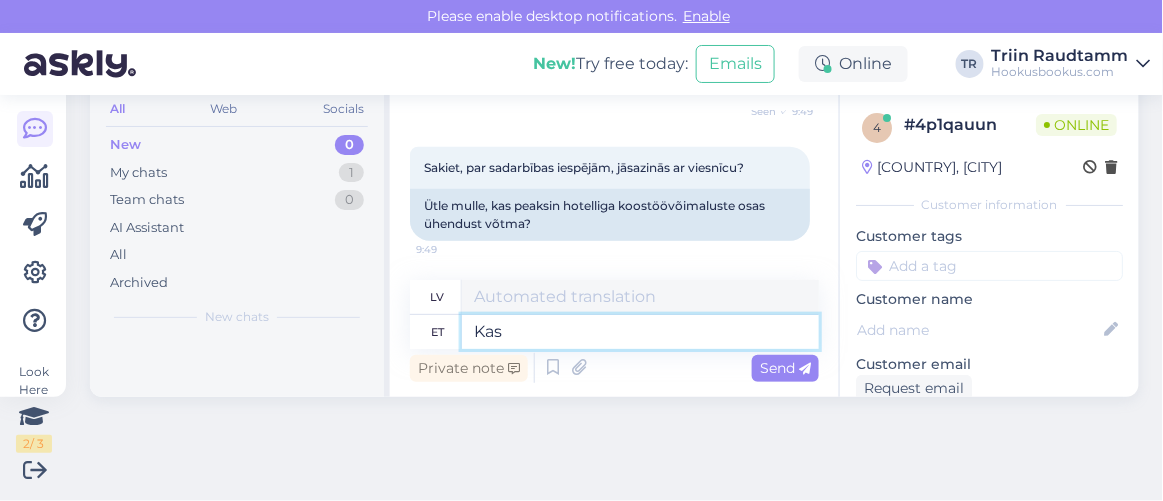 type on "Kas s" 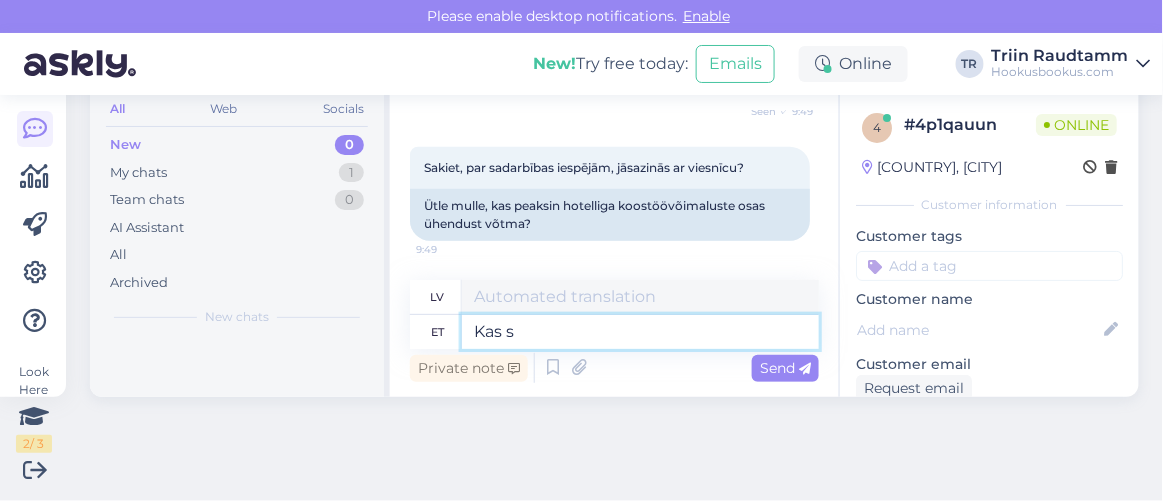 type on "Ir" 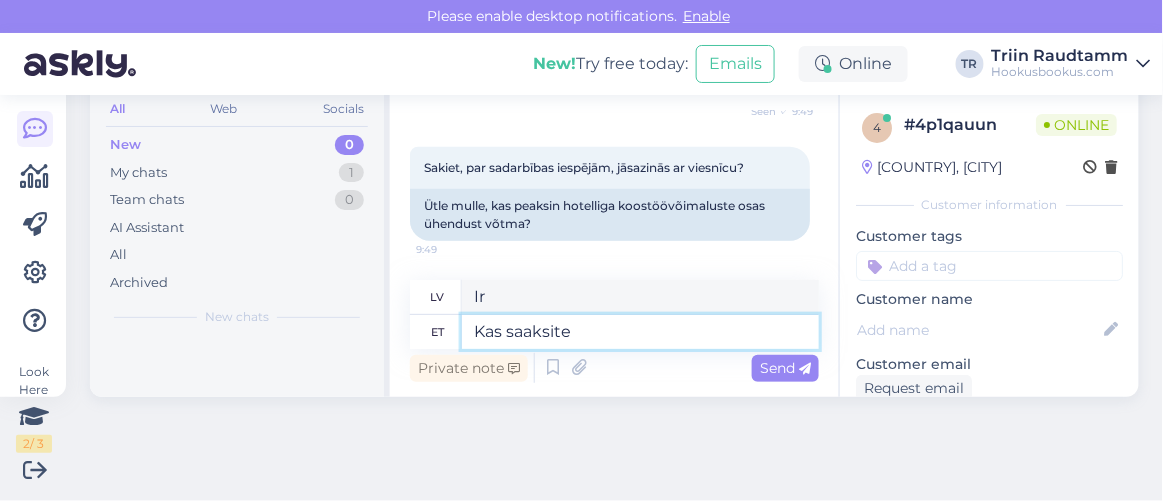 type on "Kas saaksite p" 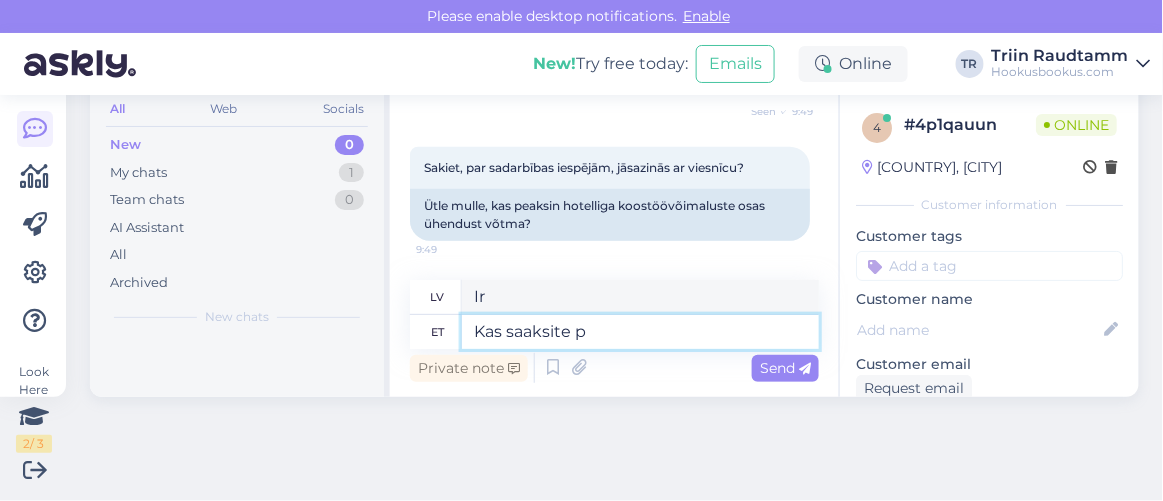 type on "Vai jūs varētu" 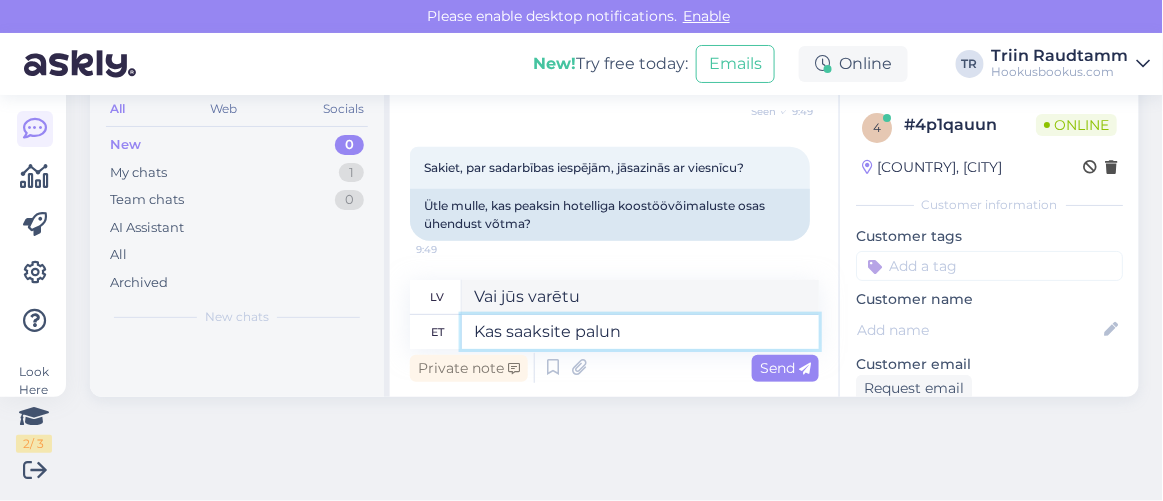 type on "Kas saaksite palun t" 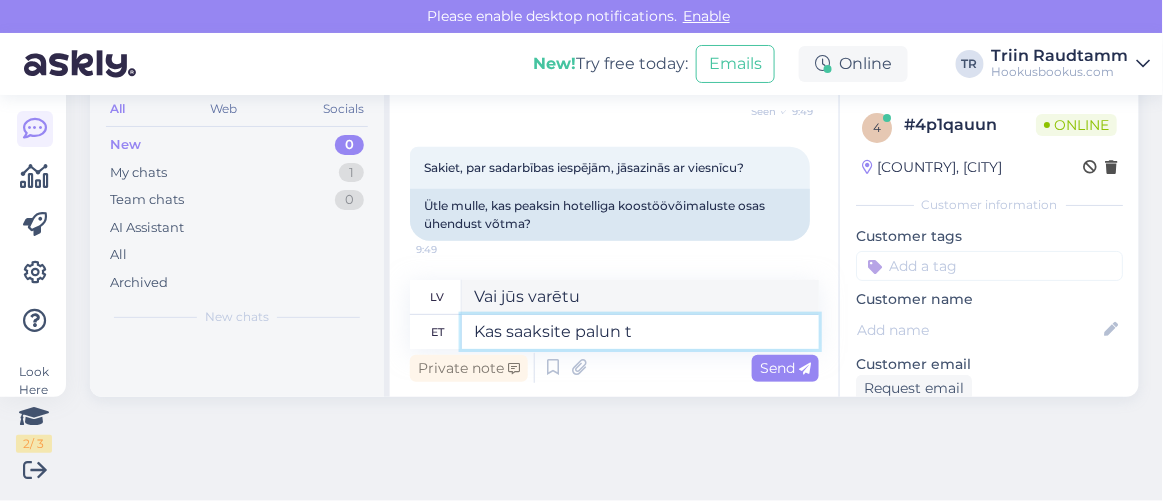 type on "Vai jūs, lūdzu, varētu" 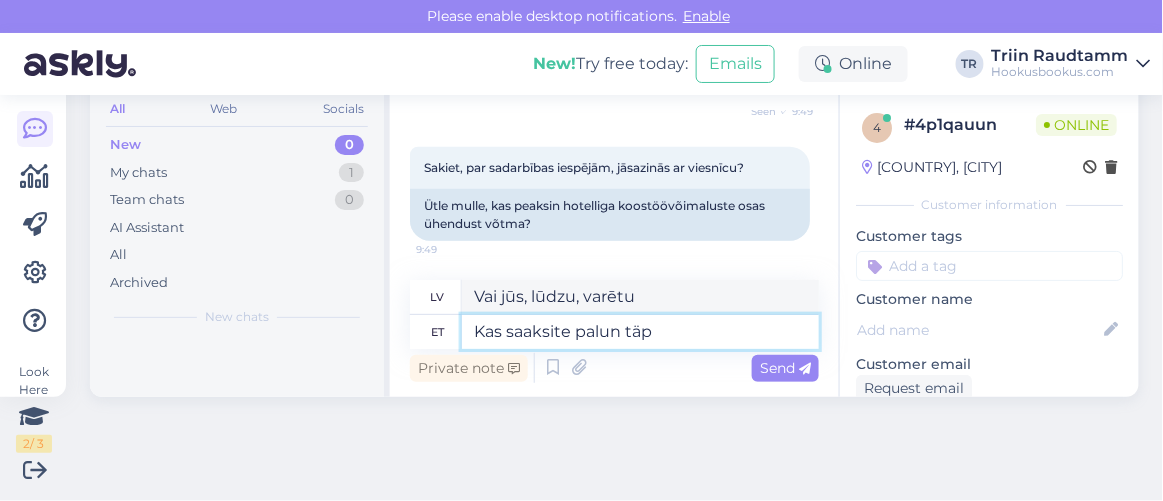 type on "Kas saaksite palun täps" 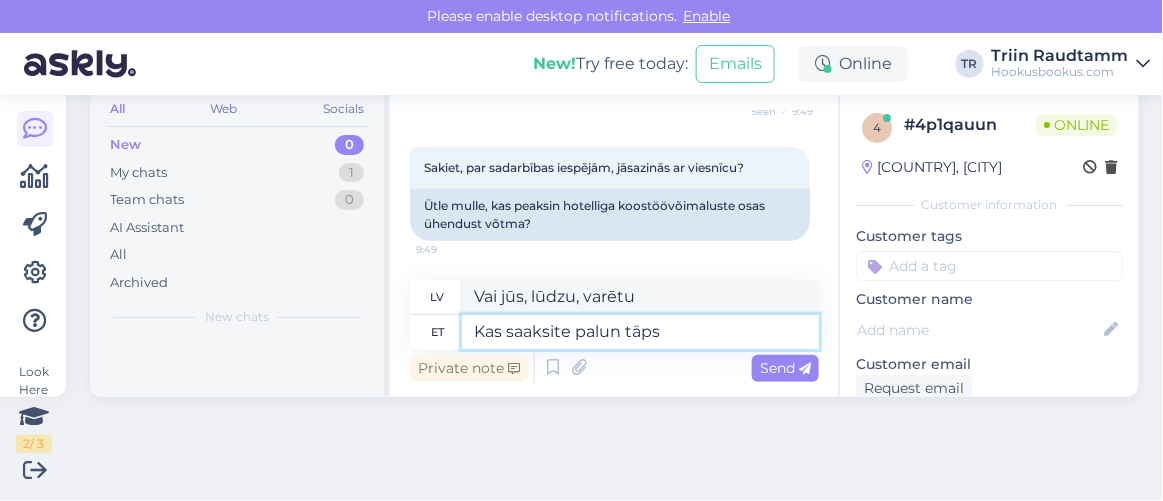 type on "Vai jūs, lūdzu, varētu būt konkrēts?" 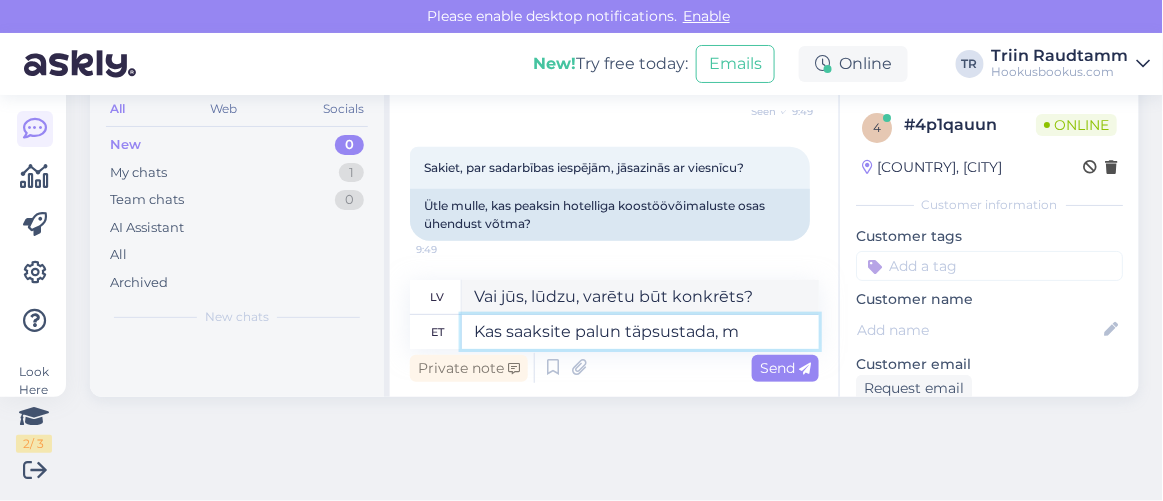 type on "Kas saaksite palun täpsustada, mi" 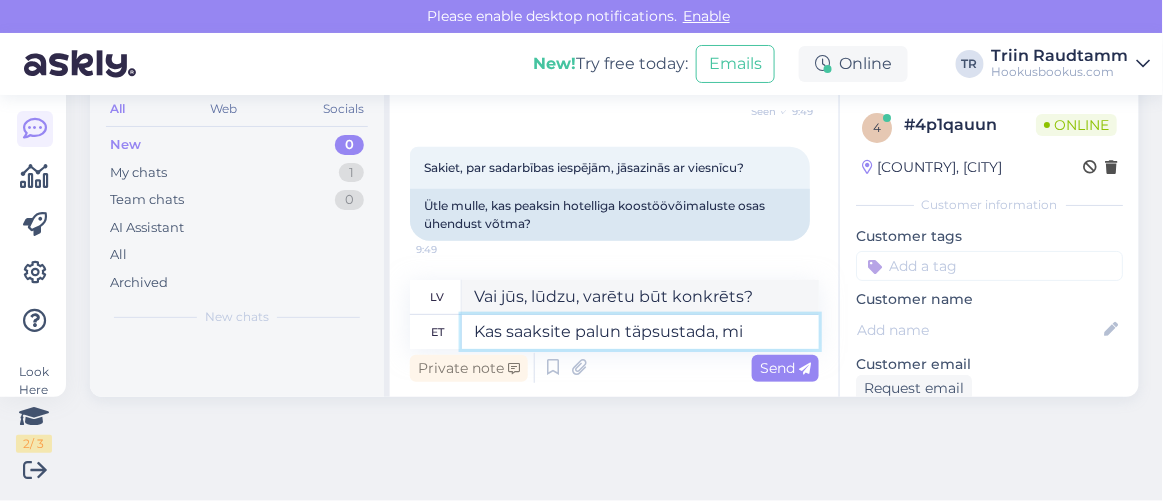 type on "Vai jūs, lūdzu, varētu paskaidrot," 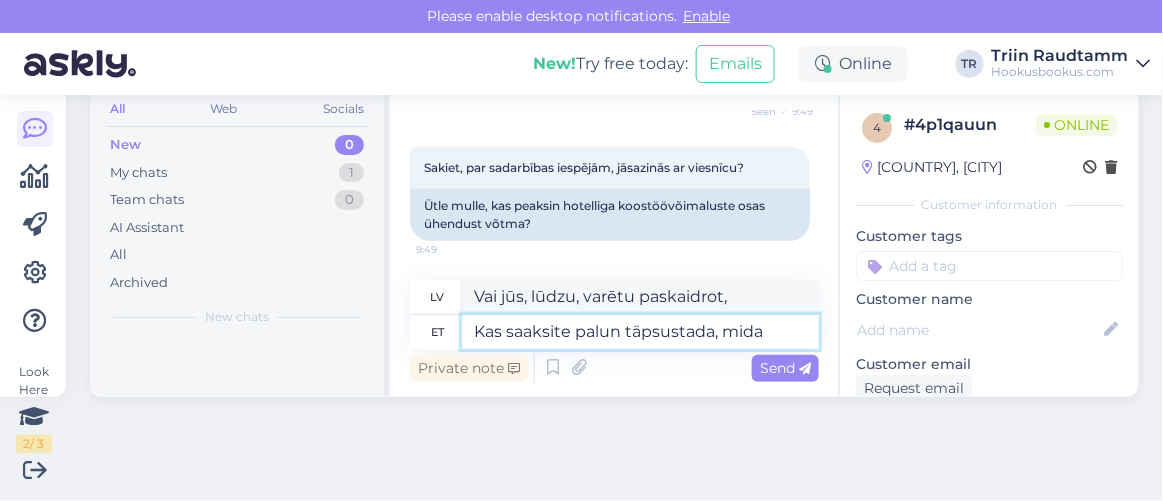 type on "Kas saaksite palun täpsustada, mida" 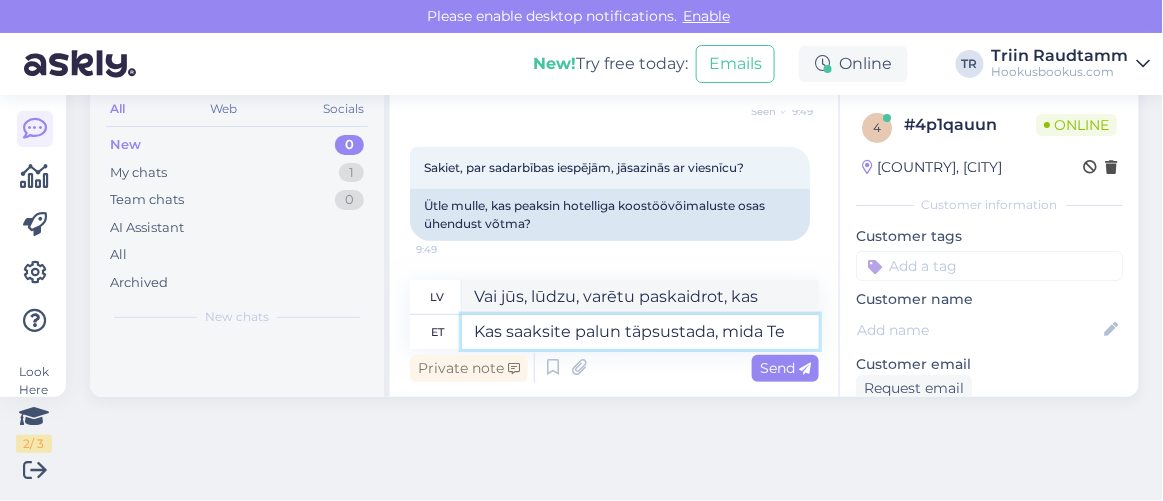 type on "Kas saaksite palun täpsustada, mida Te" 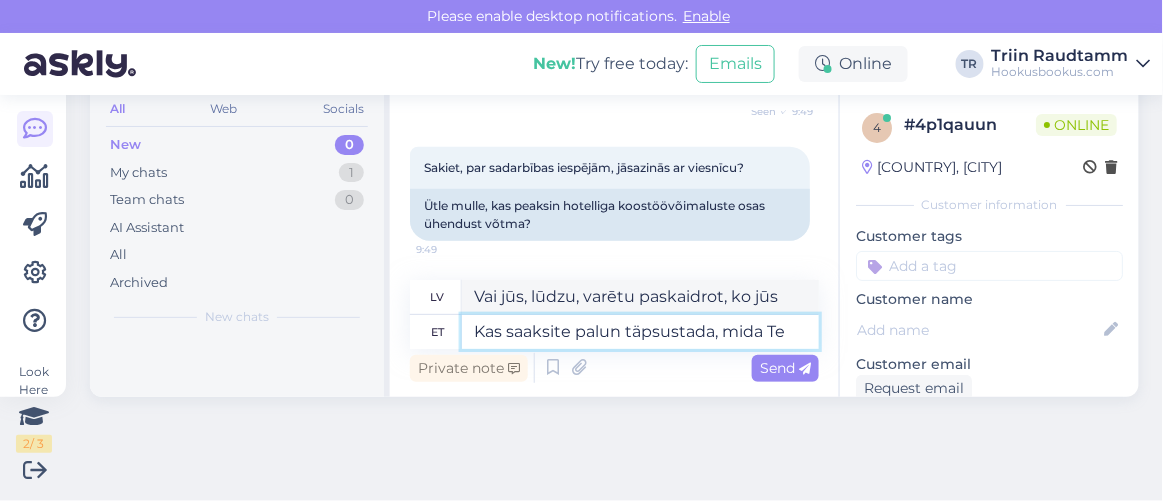 type on "Kas saaksite palun täpsustada, mida Te t" 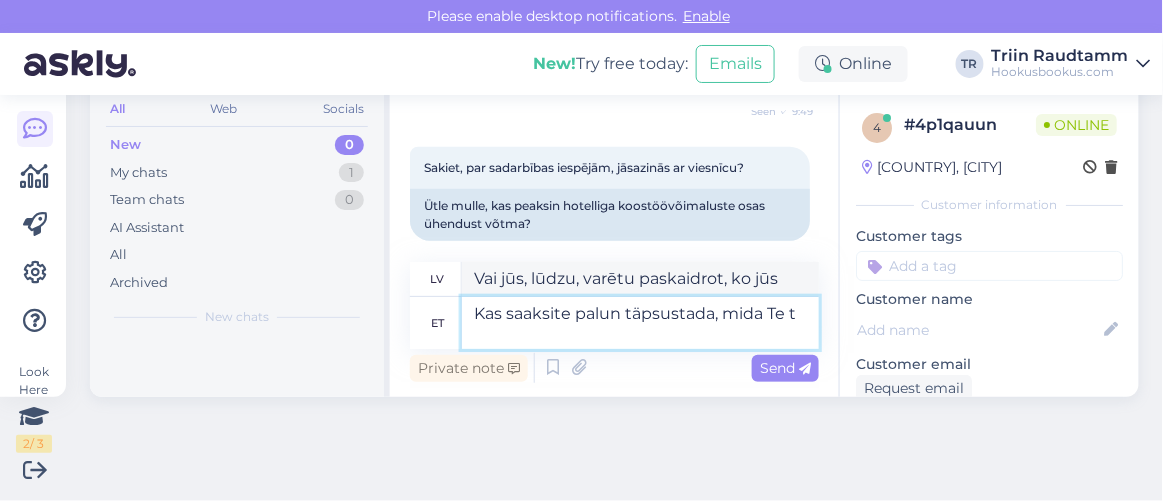 type on "Vai jūs, lūdzu, varētu paskaidrot, ko jūs ar to domājat?" 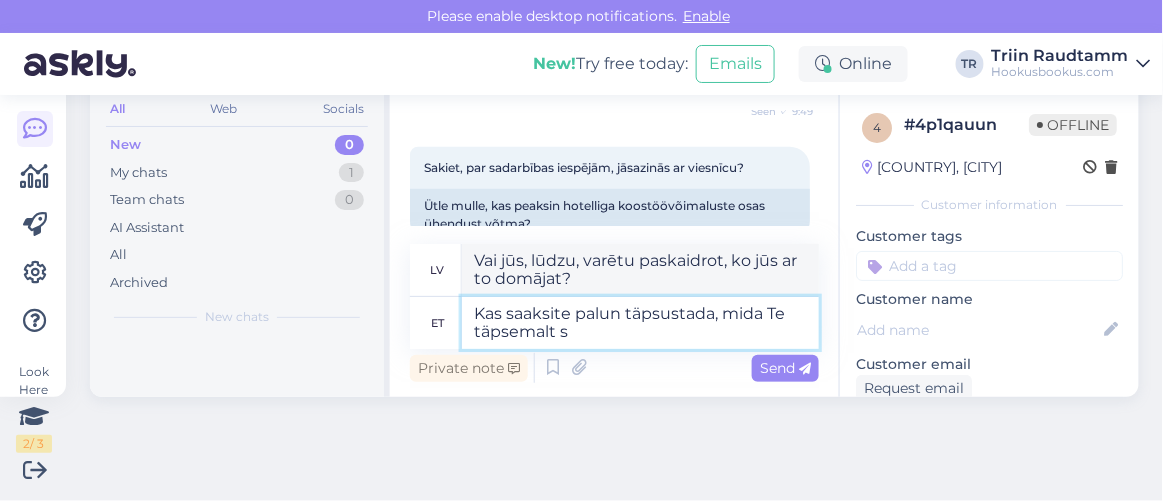 type on "Kas saaksite palun täpsustada, mida Te täpsemalt si" 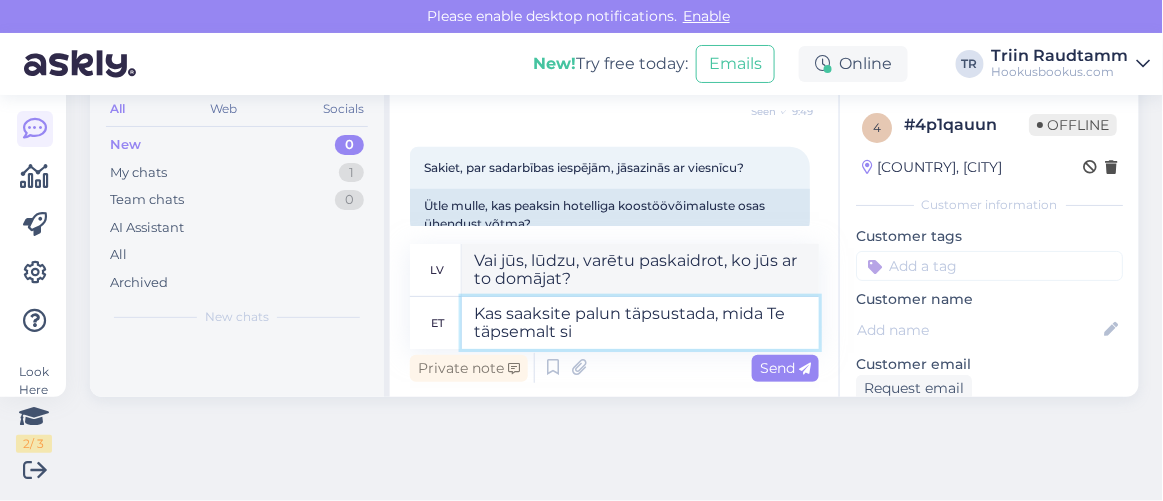 type on "Vai jūs, lūdzu, varētu paskaidrot, ko tieši jūs domājat?" 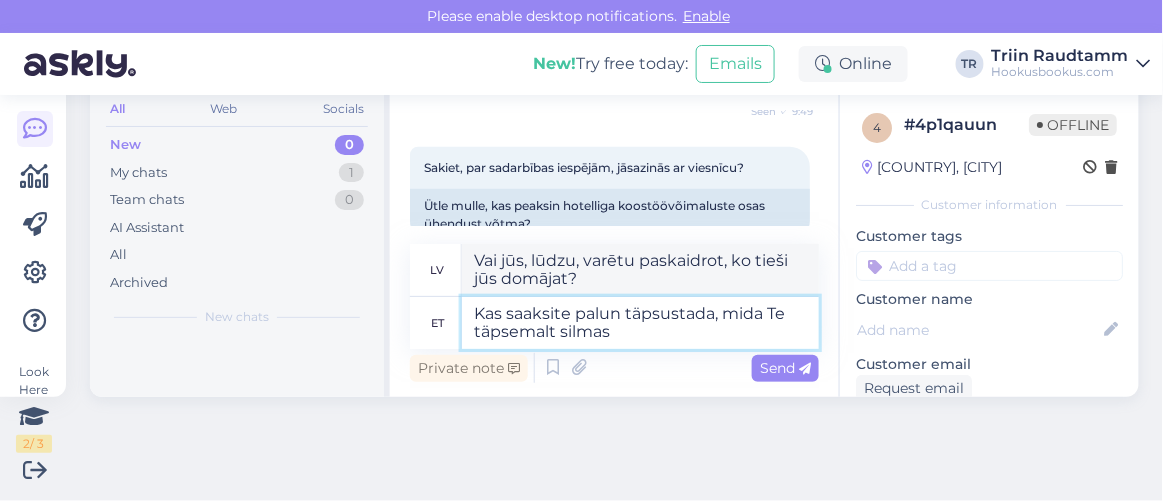 type on "Kas saaksite palun täpsustada, mida Te täpsemalt silmas p" 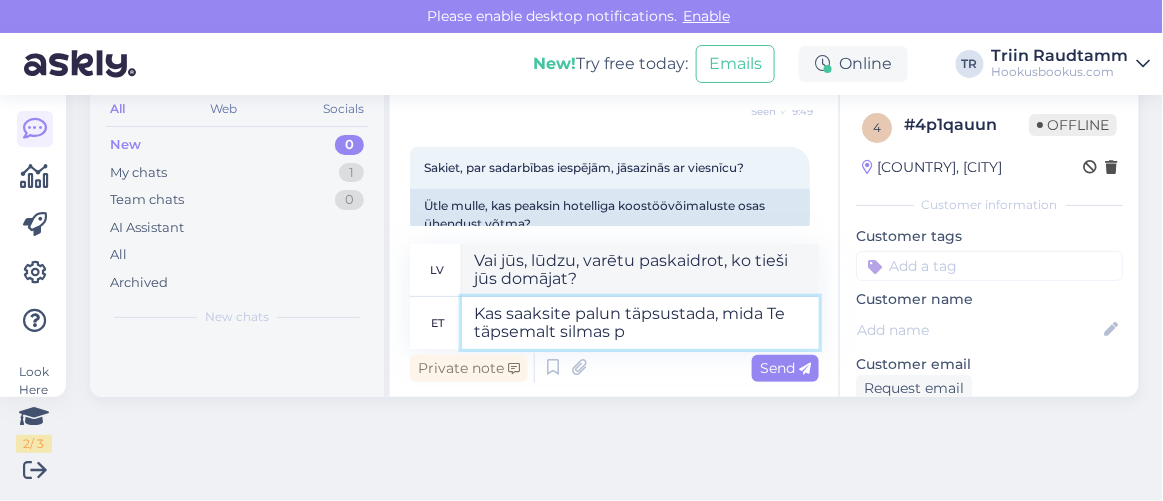 type on "Vai jūs, lūdzu, varētu paskaidrot, ko jūs ar to domājat?" 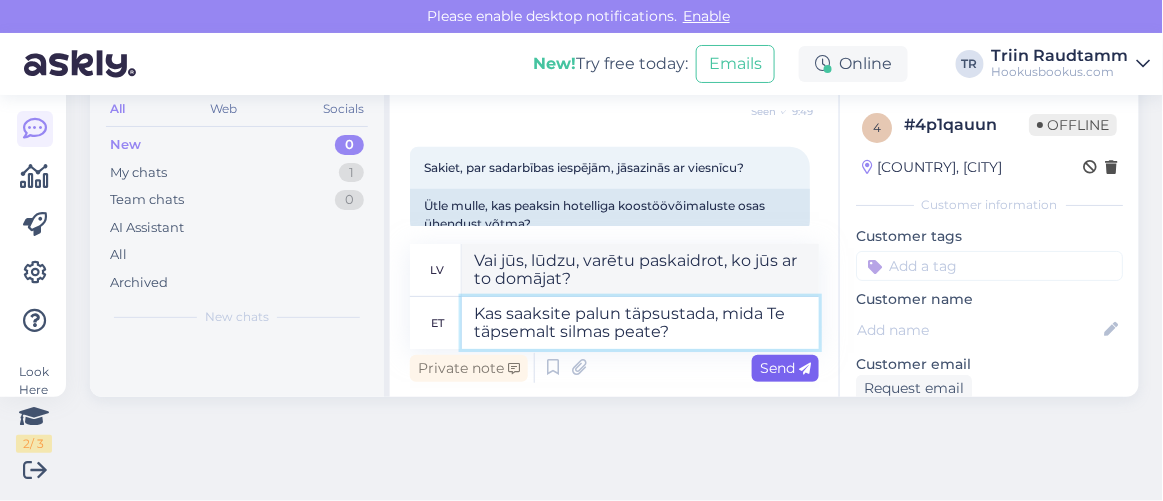 type on "Kas saaksite palun täpsustada, mida Te täpsemalt silmas peate?" 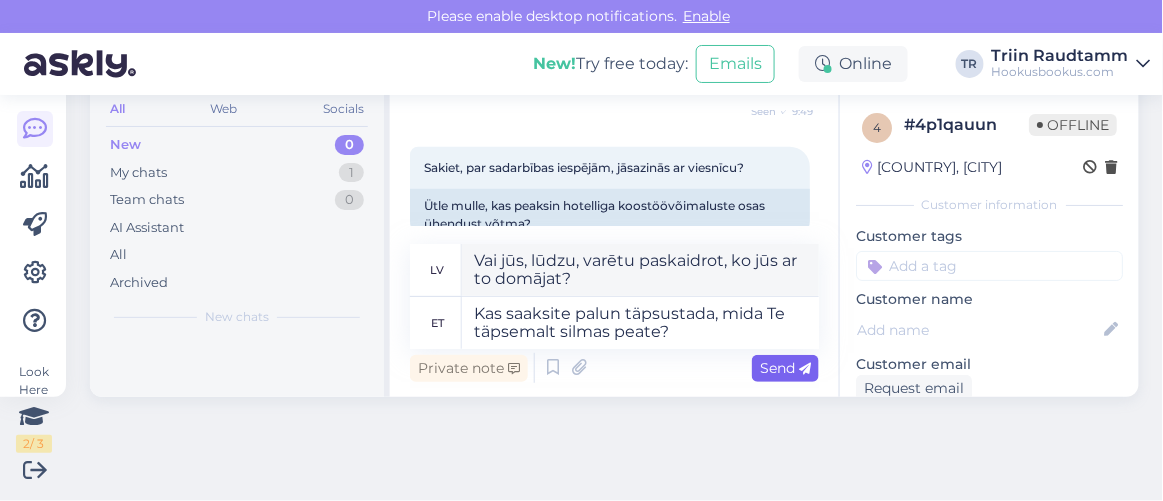 click on "Send" at bounding box center [785, 368] 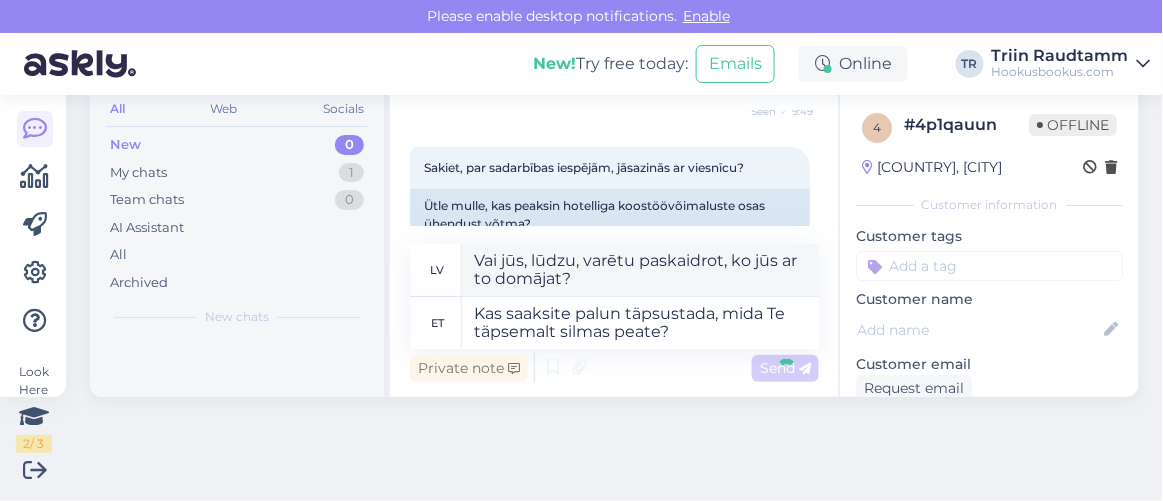 type 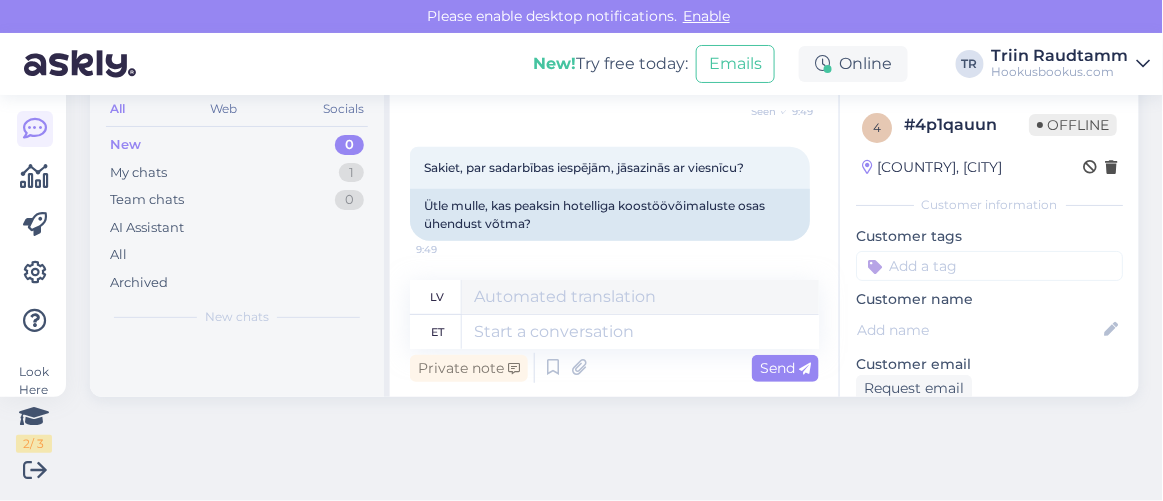 scroll, scrollTop: 639, scrollLeft: 0, axis: vertical 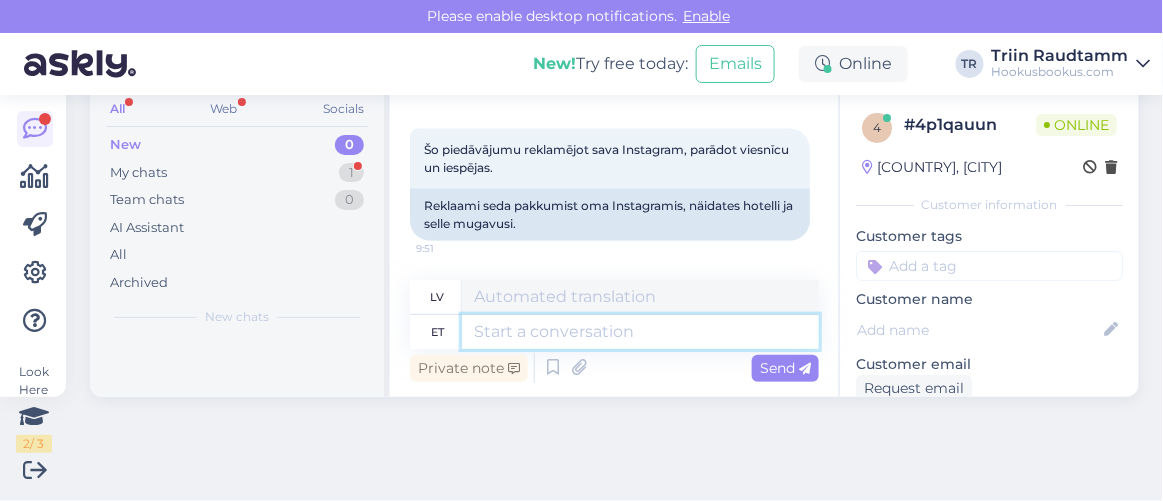 click at bounding box center [640, 332] 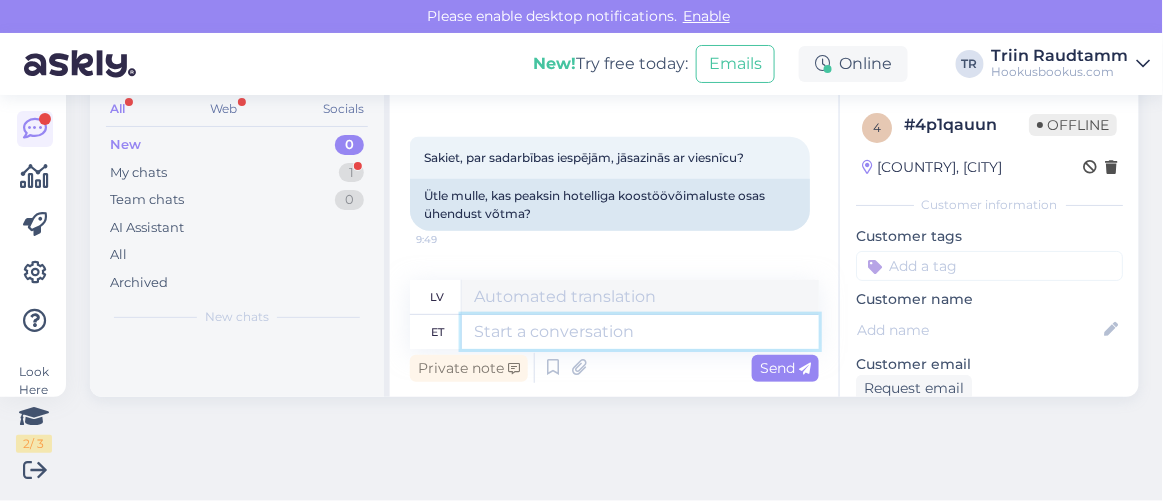scroll, scrollTop: 523, scrollLeft: 0, axis: vertical 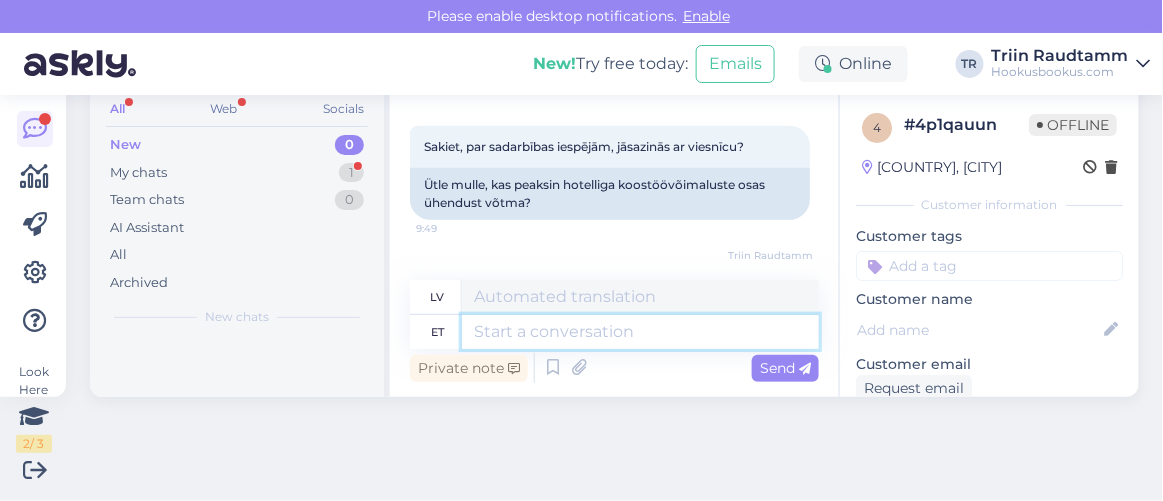 click at bounding box center [640, 332] 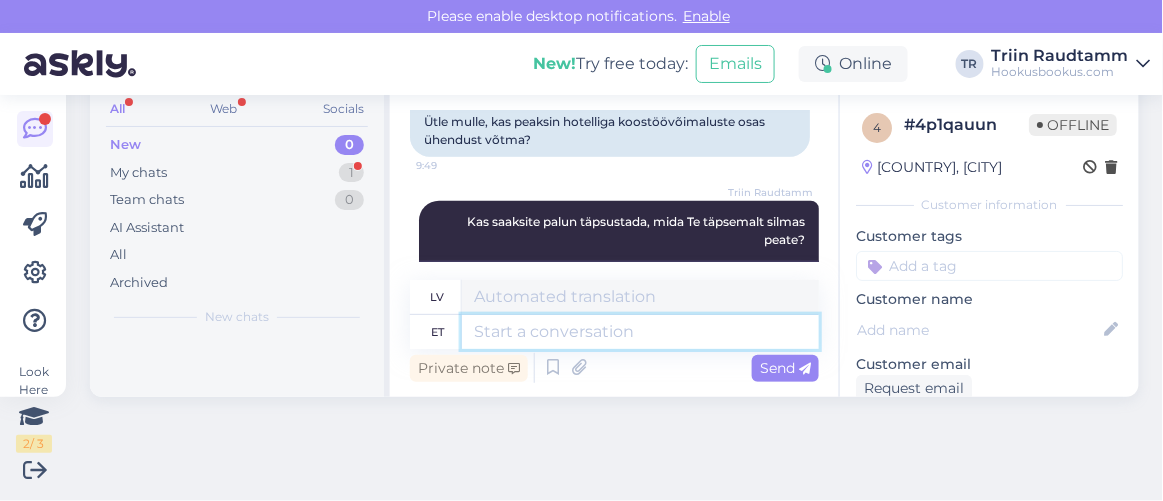 scroll, scrollTop: 614, scrollLeft: 0, axis: vertical 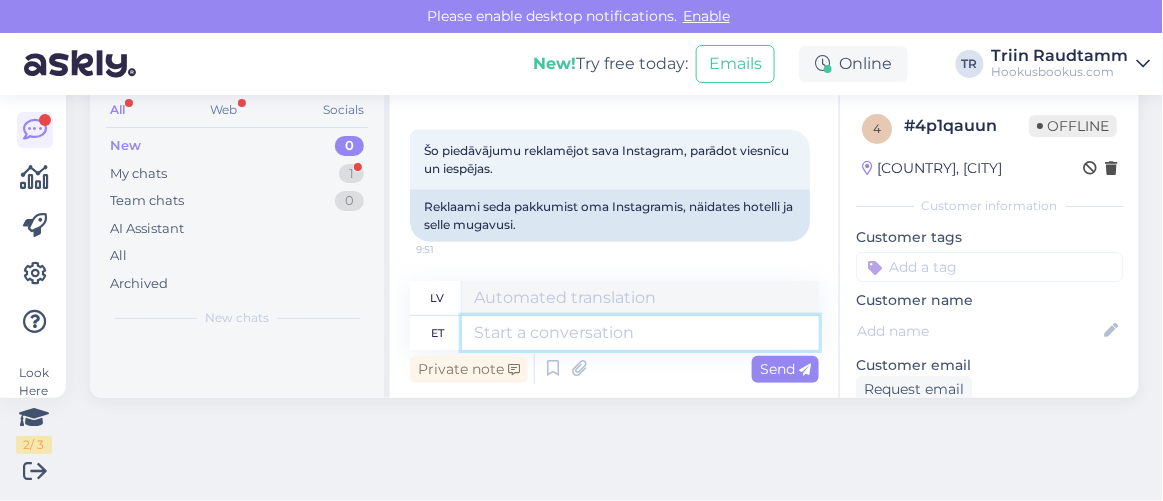 click at bounding box center (640, 333) 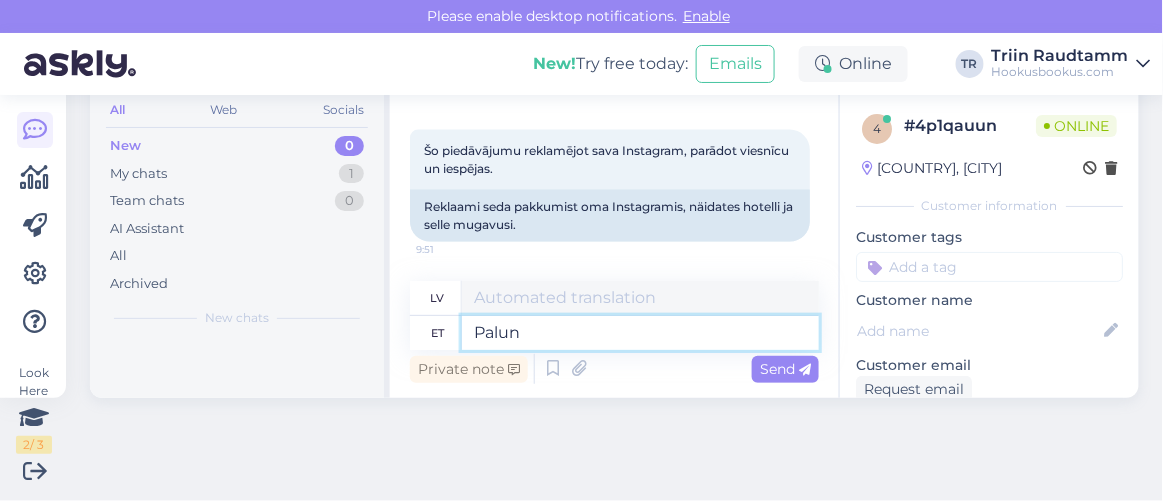 type on "Palun s" 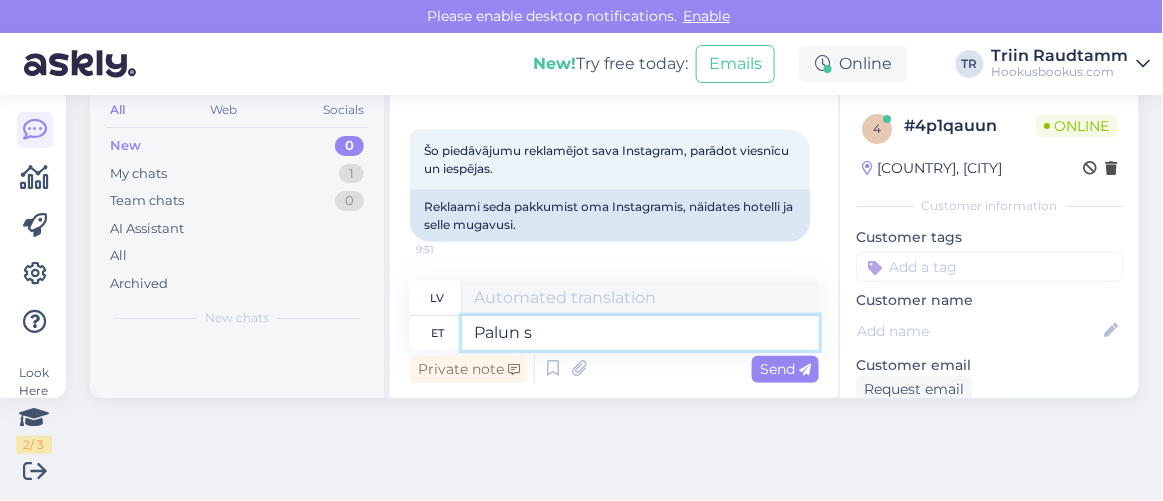 type on "Lūdzu" 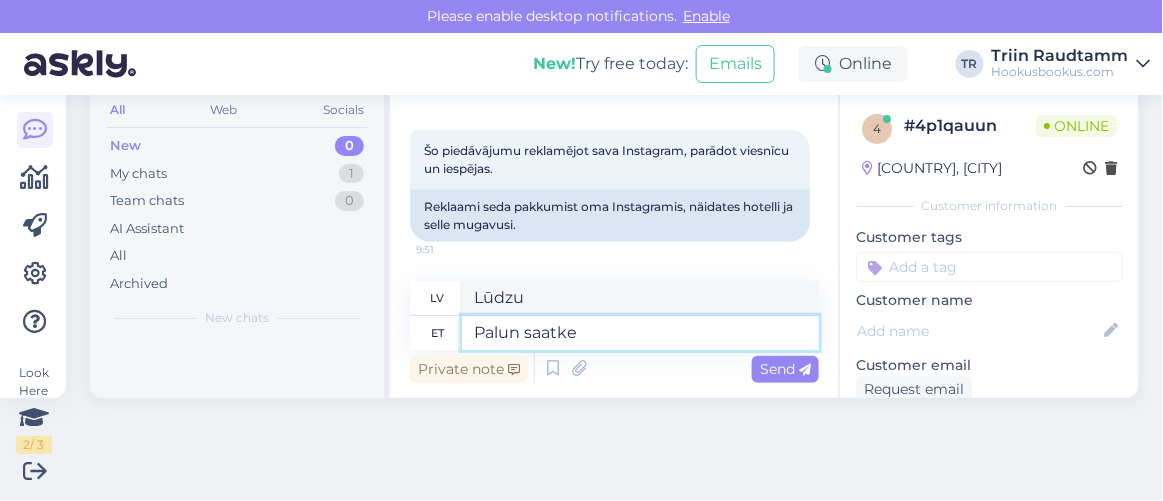 type on "Palun saatke m" 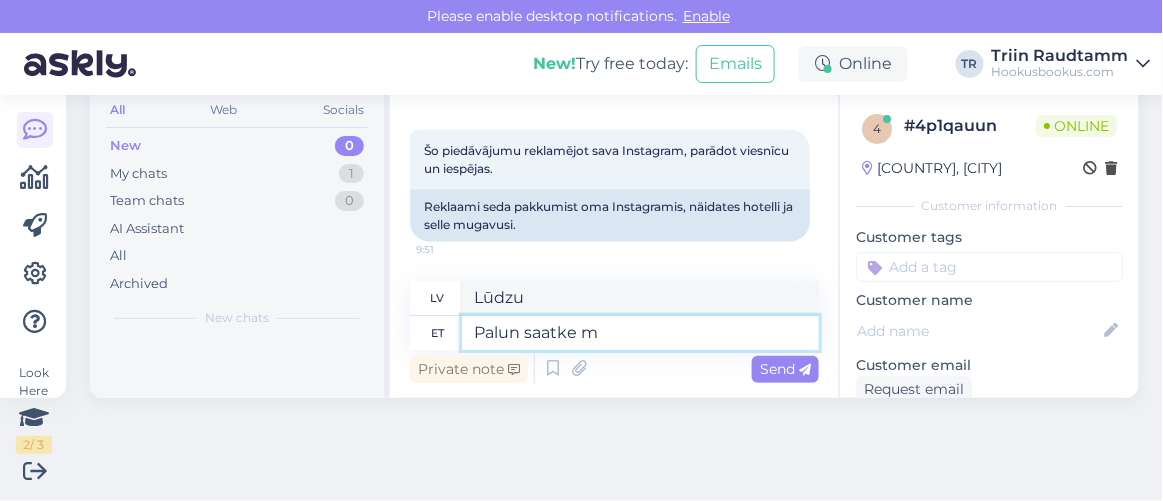 type on "Lūdzu, sūtiet" 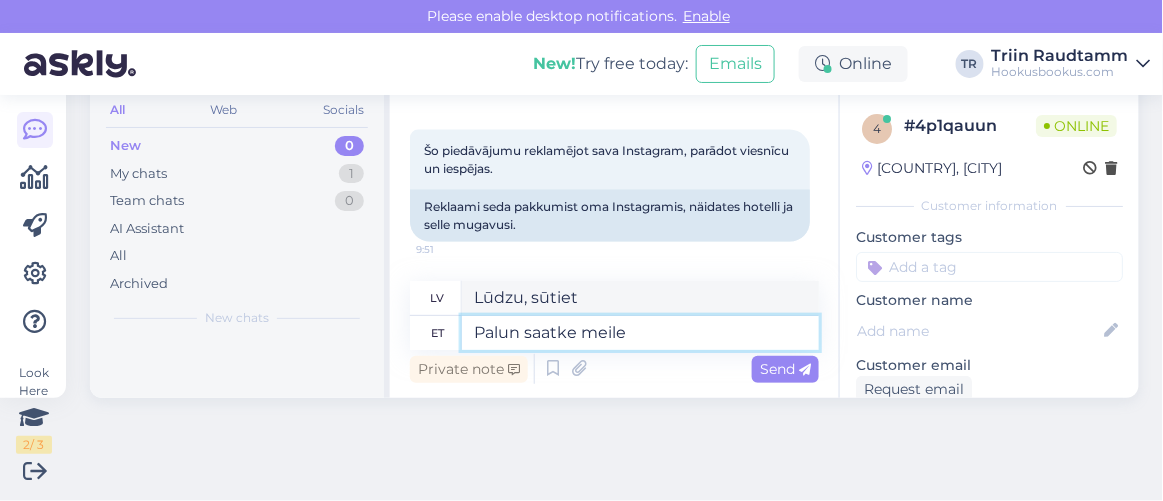 type on "Palun saatke meile" 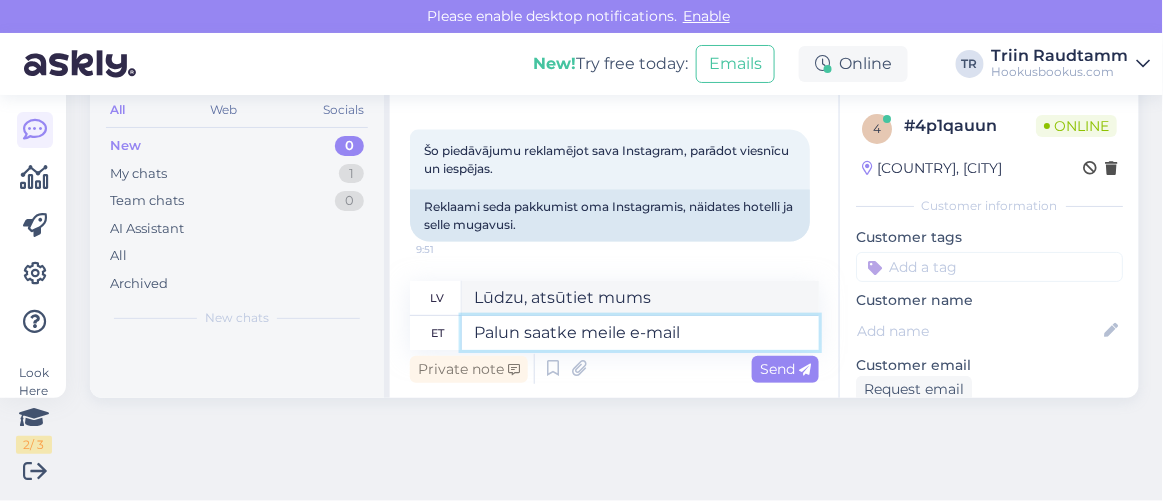 type on "Palun saatke meile e-mail i" 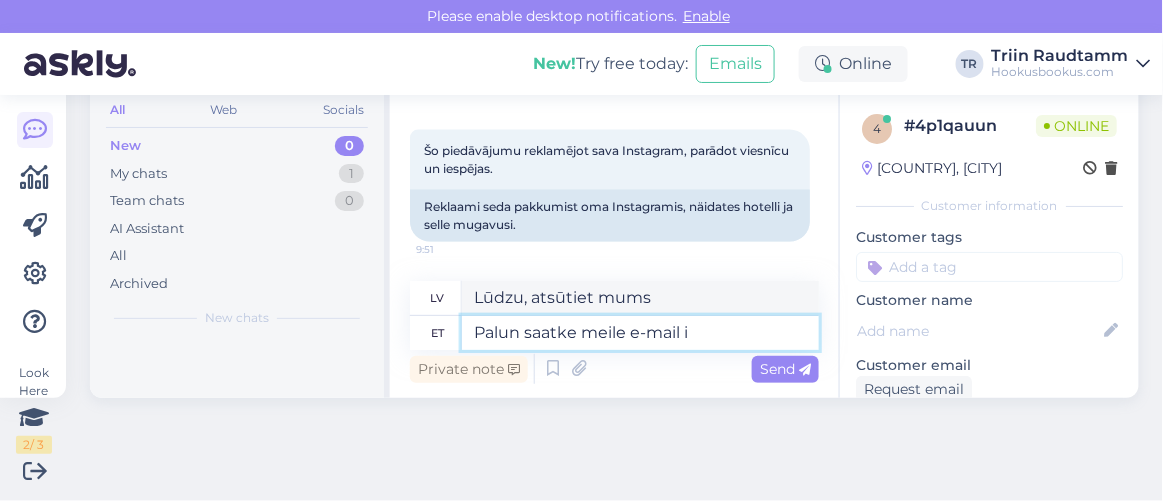type on "Lūdzu, sūtiet mums e-pastu." 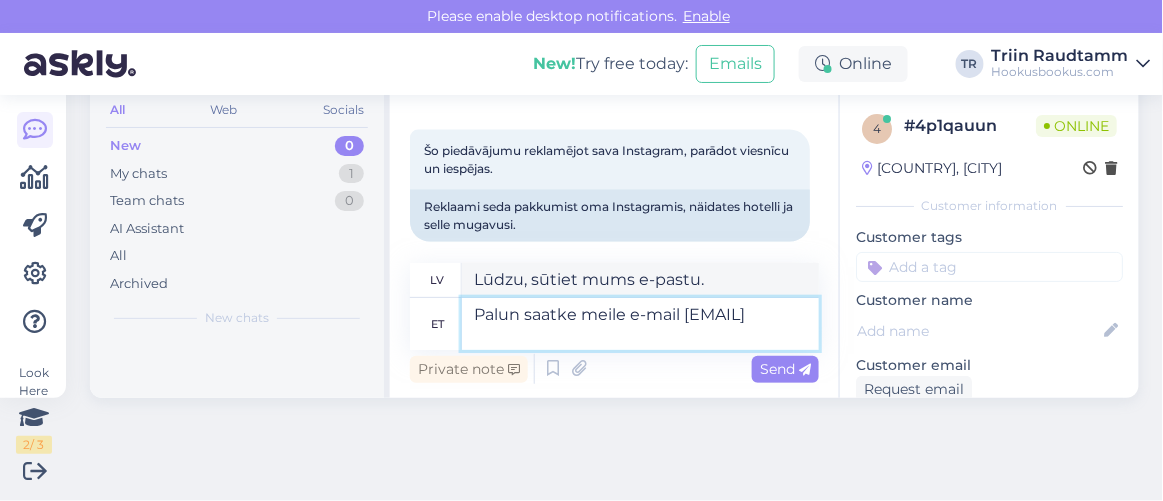type on "Palun saatke meile e-mail info@hookusbookus.com" 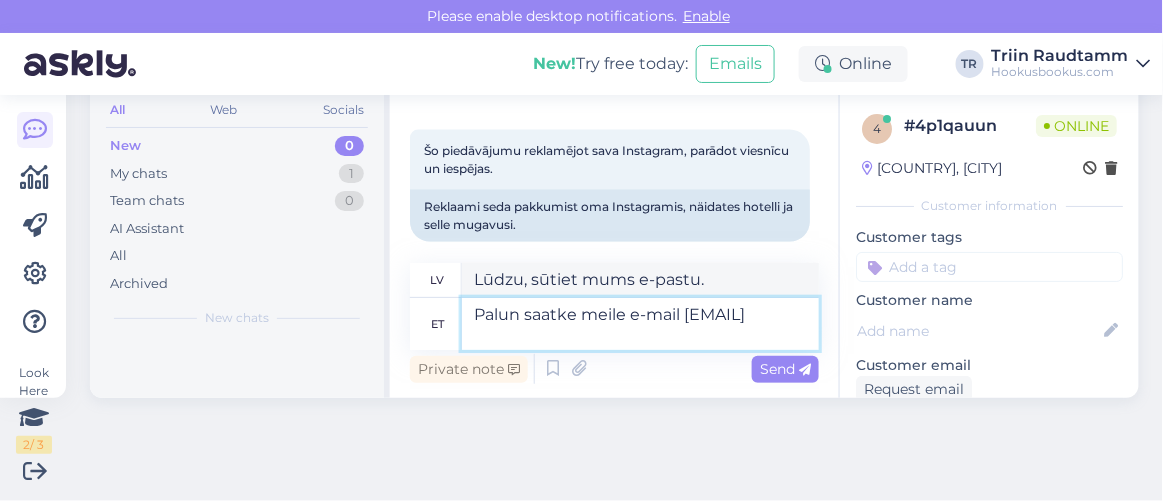 type on "Lūdzu, rakstiet mums info@hookusbookus.com" 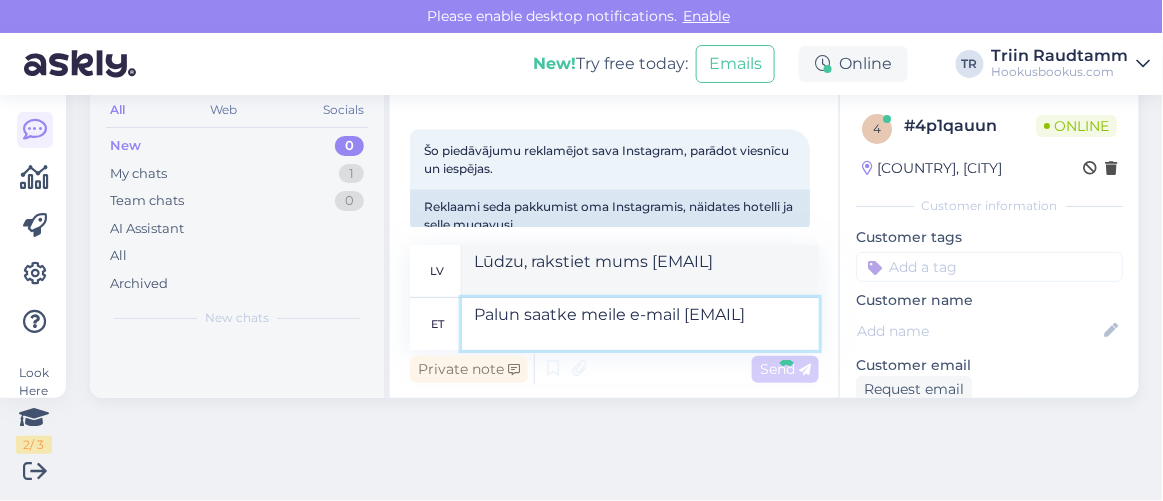 type 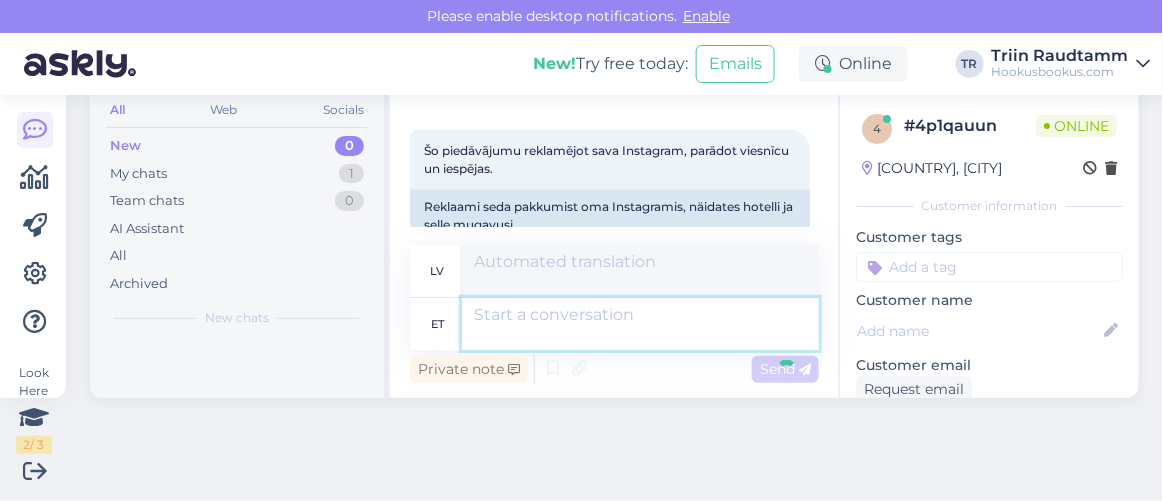 scroll, scrollTop: 916, scrollLeft: 0, axis: vertical 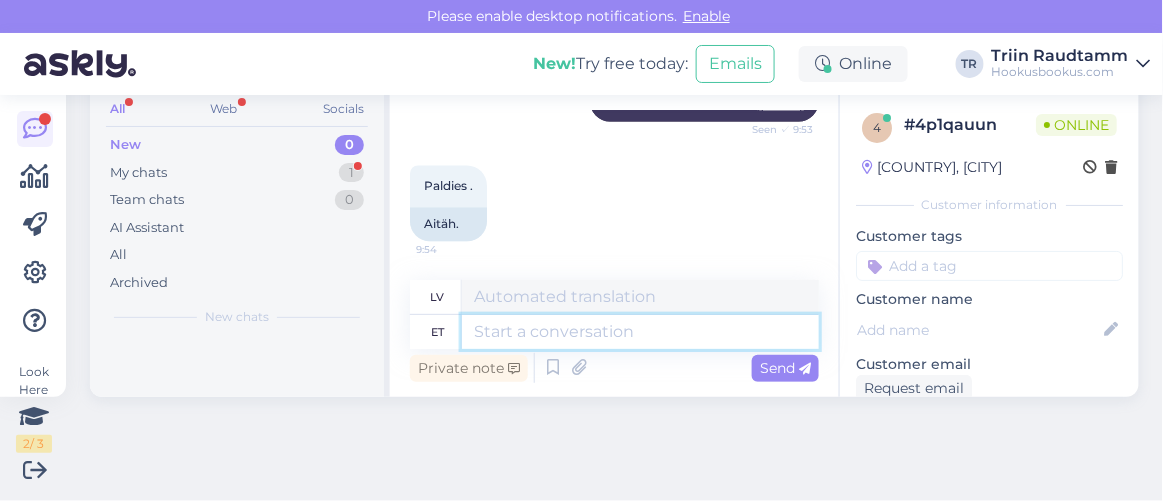 click at bounding box center [640, 332] 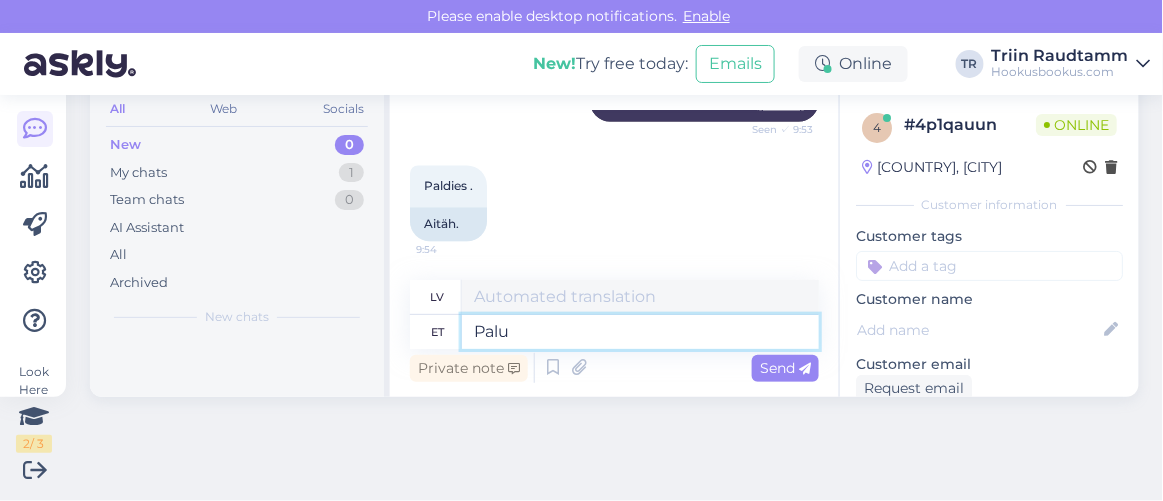 type on "Palun" 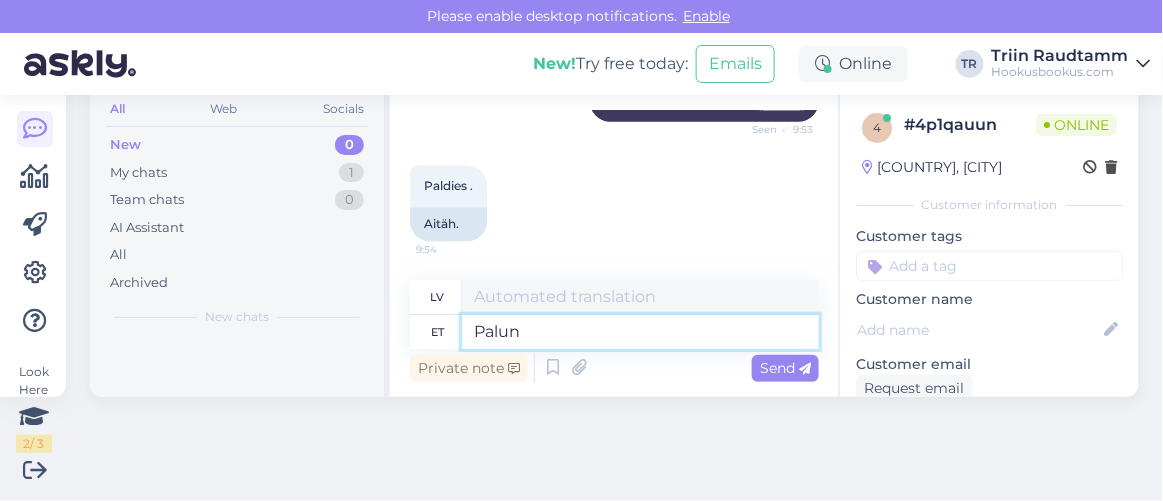 type on "Lūdzu" 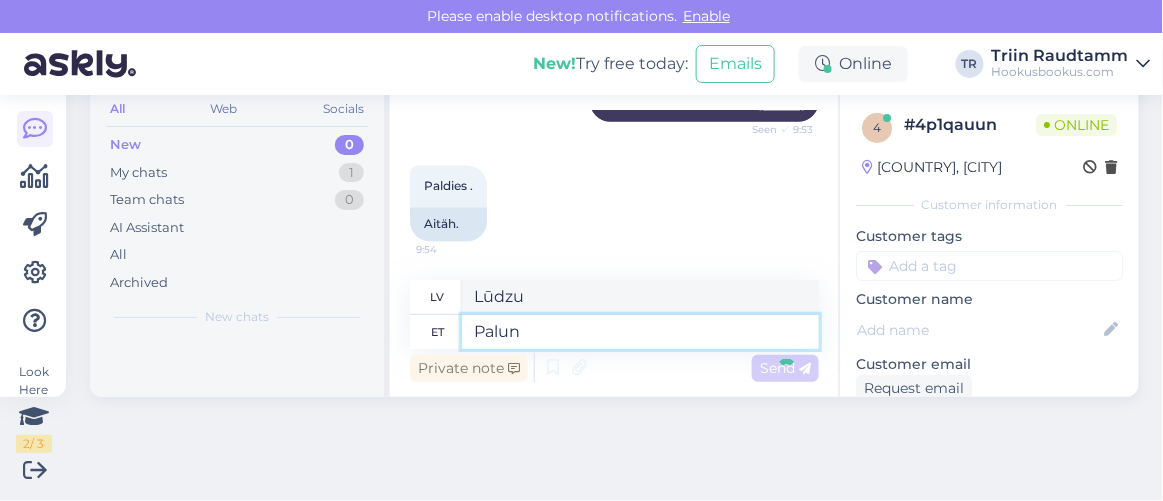 type 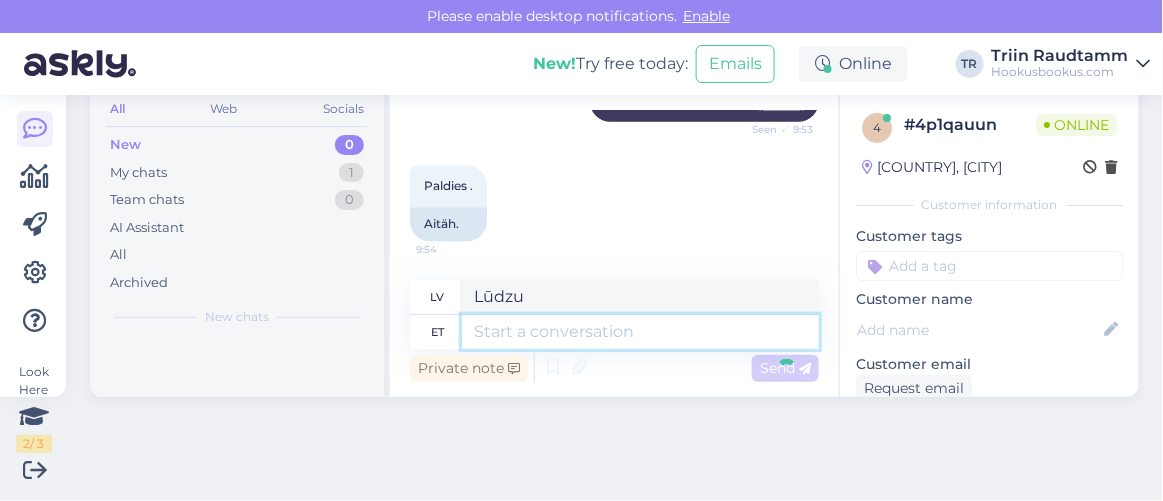 type 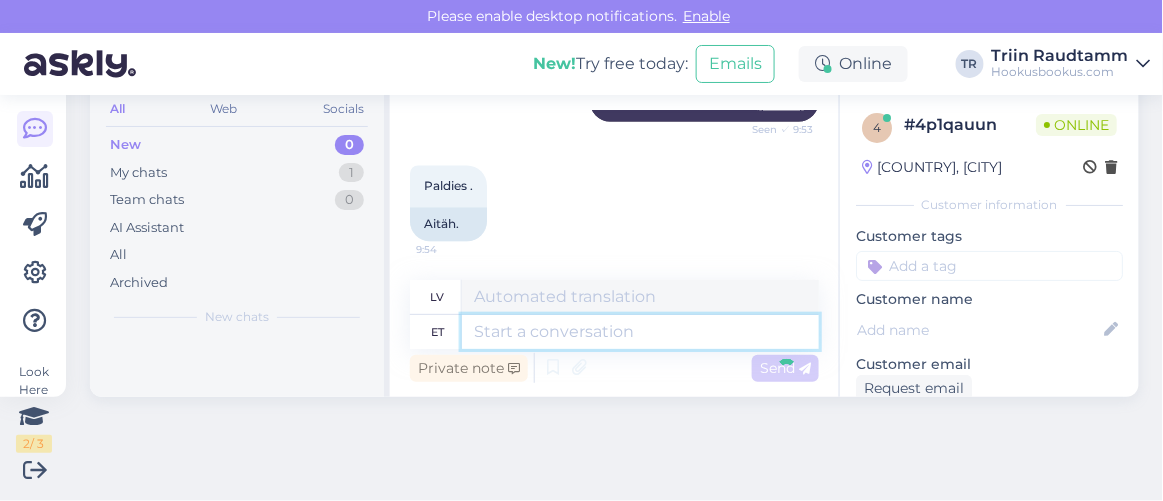 scroll, scrollTop: 1156, scrollLeft: 0, axis: vertical 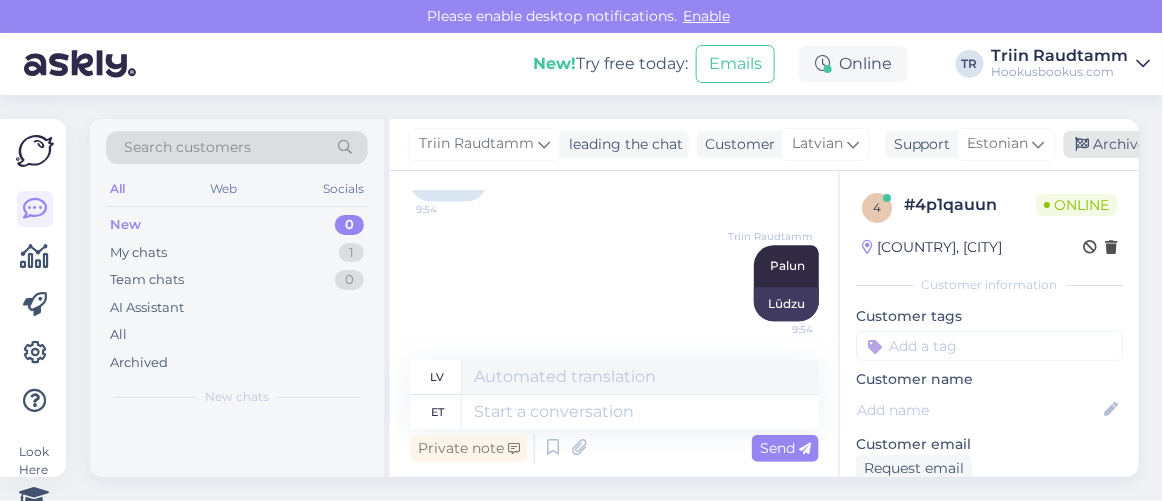 click on "Archive chat" at bounding box center (1127, 144) 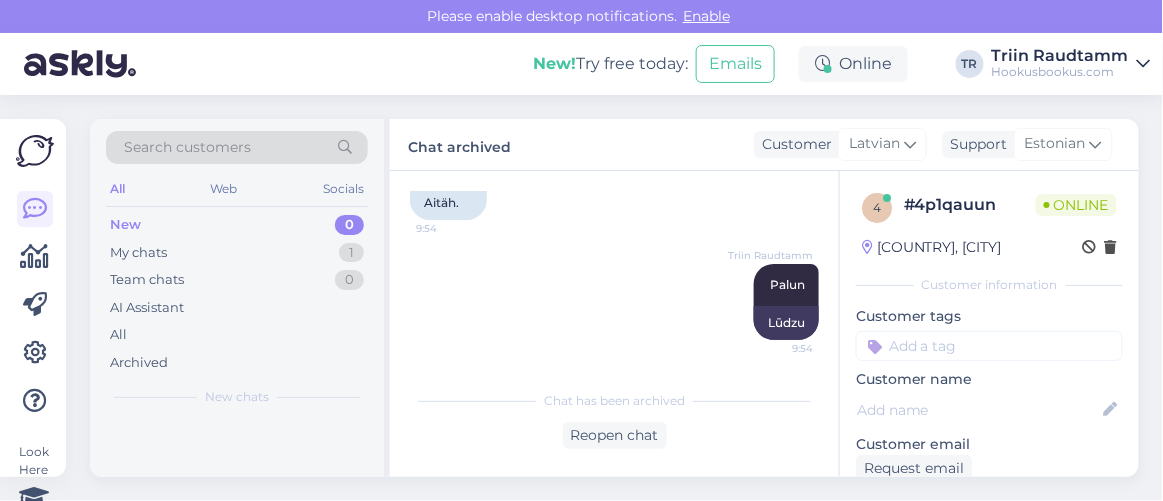 scroll, scrollTop: 1136, scrollLeft: 0, axis: vertical 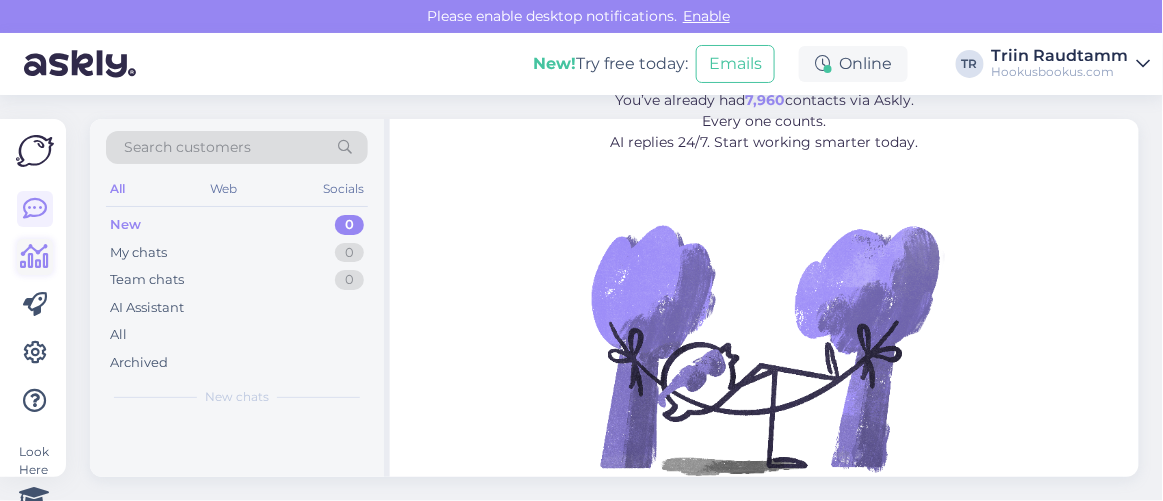 click at bounding box center [35, 257] 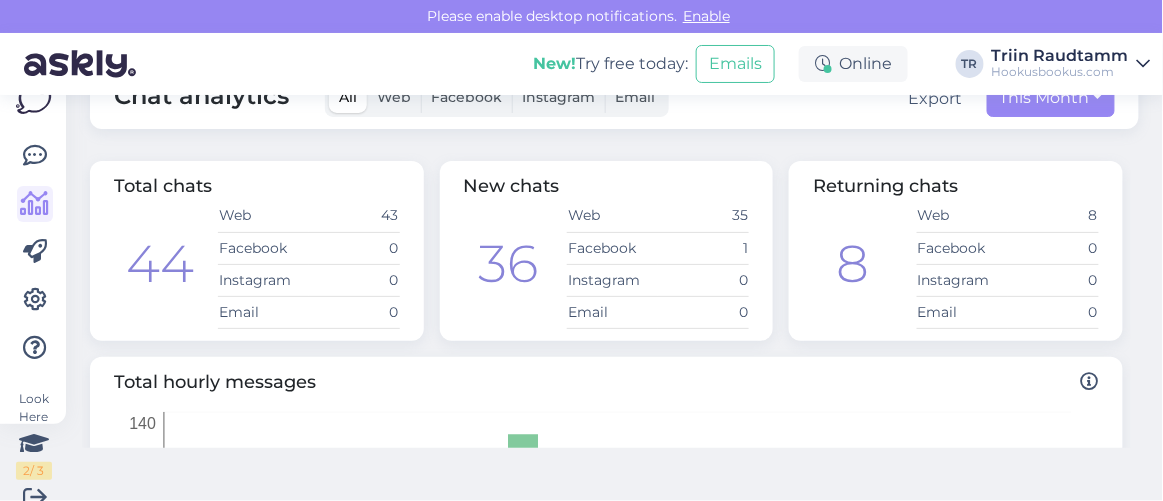 scroll, scrollTop: 79, scrollLeft: 0, axis: vertical 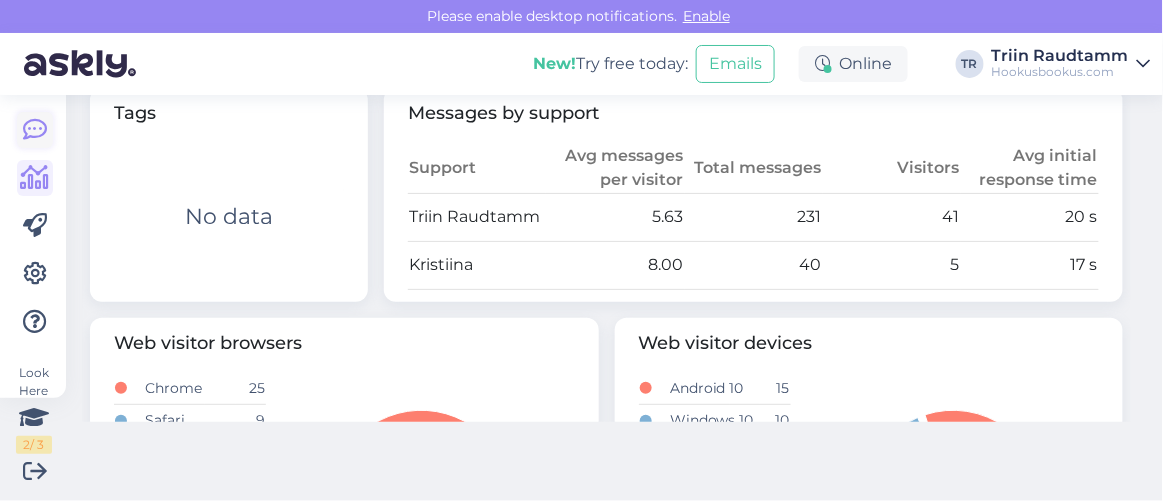 click at bounding box center [35, 130] 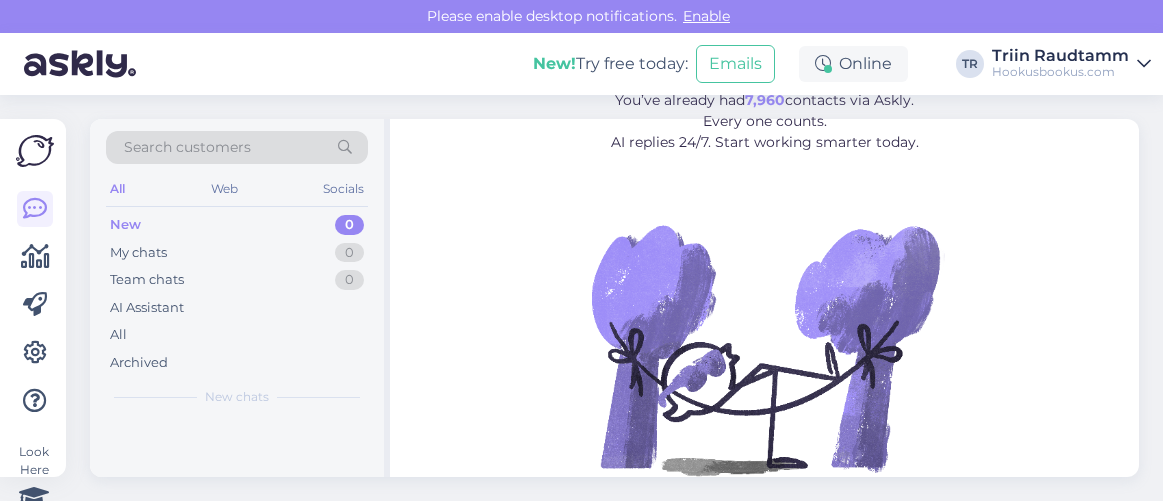 scroll, scrollTop: 0, scrollLeft: 0, axis: both 